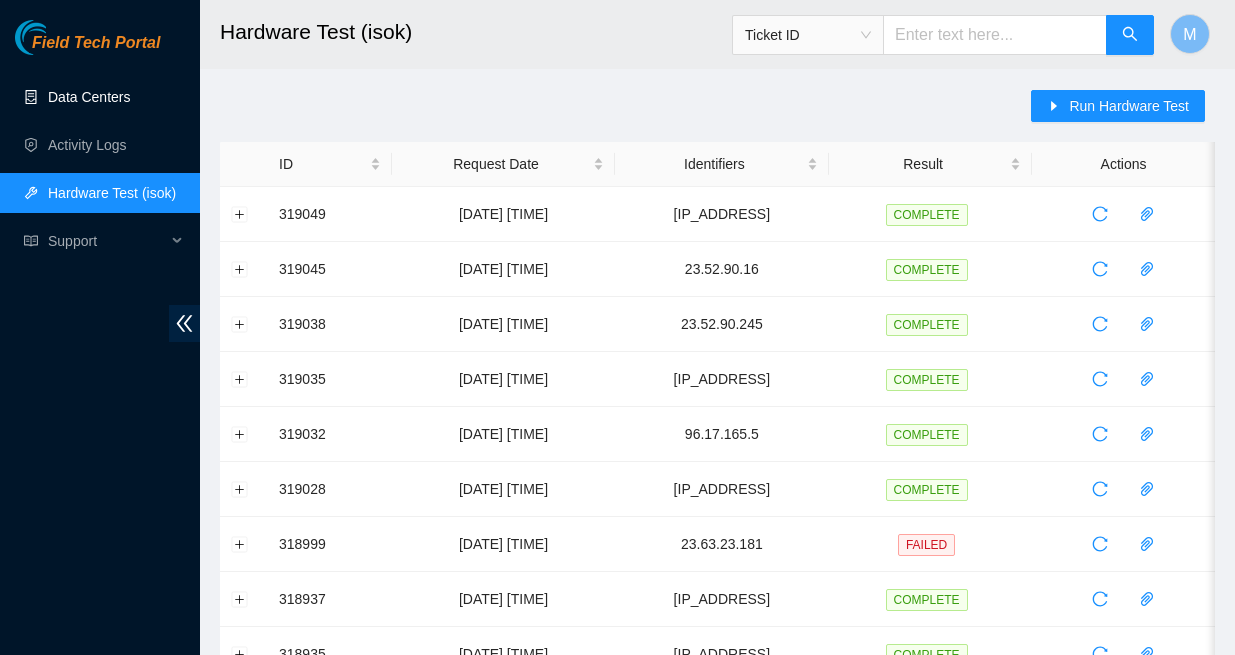 scroll, scrollTop: 0, scrollLeft: 0, axis: both 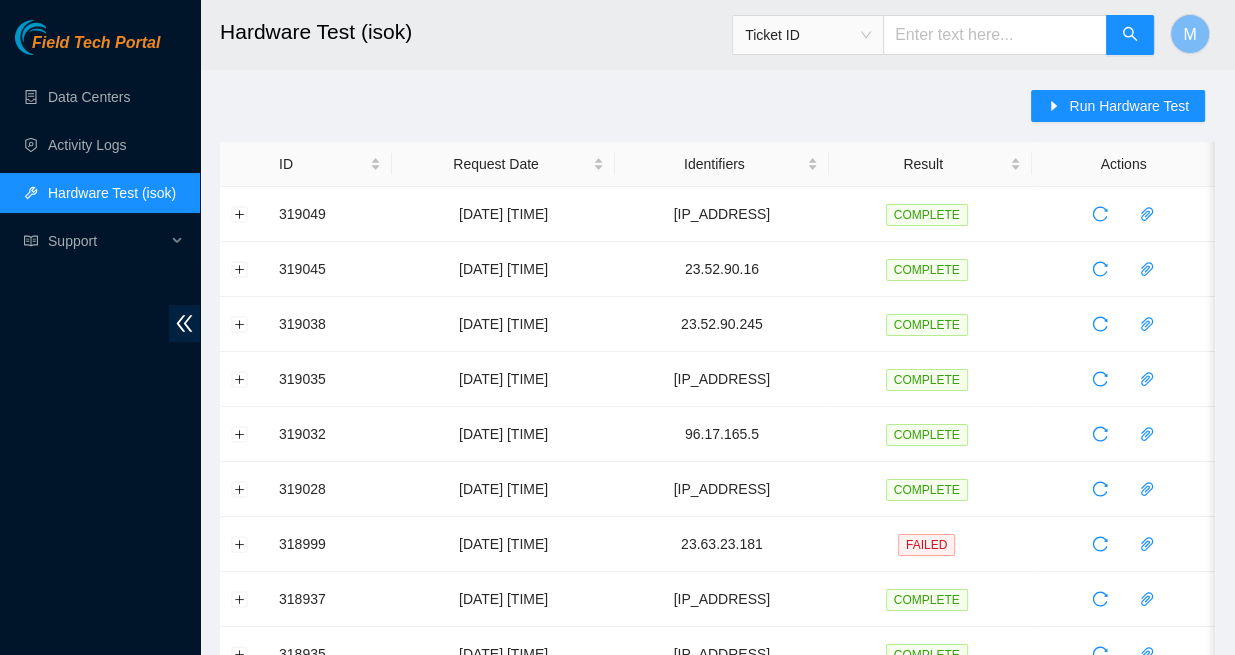 click on "Field Tech Portal" at bounding box center [96, 43] 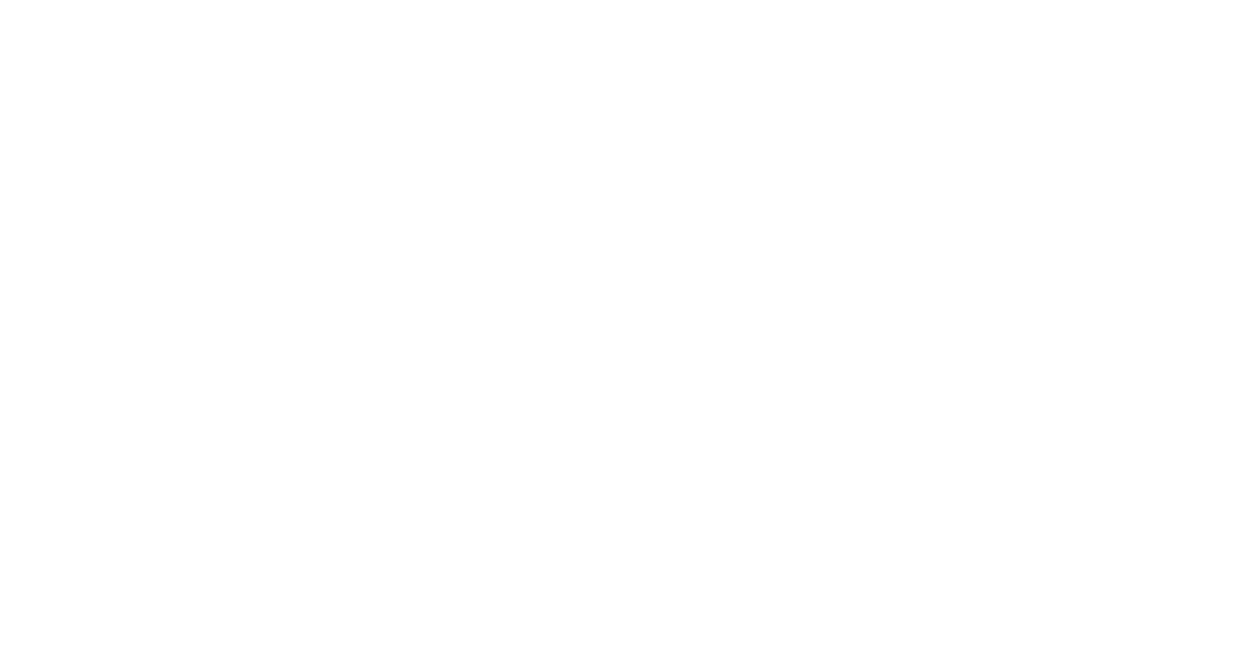 scroll, scrollTop: 0, scrollLeft: 0, axis: both 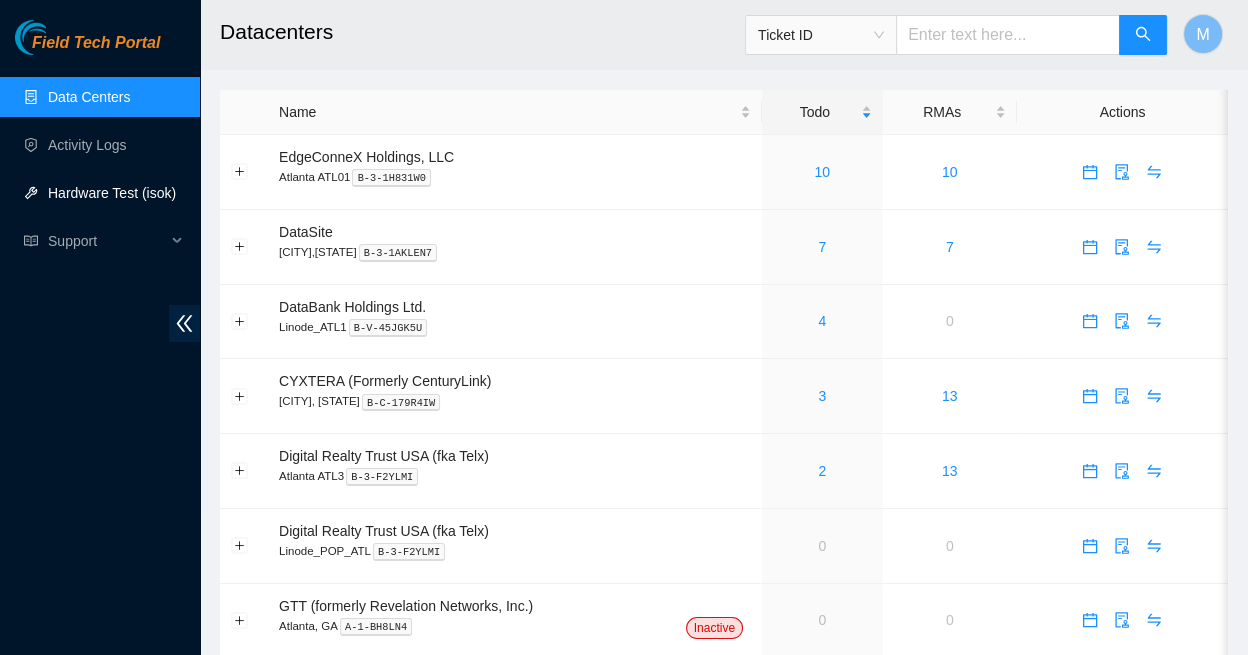 click on "Hardware Test (isok)" at bounding box center [112, 193] 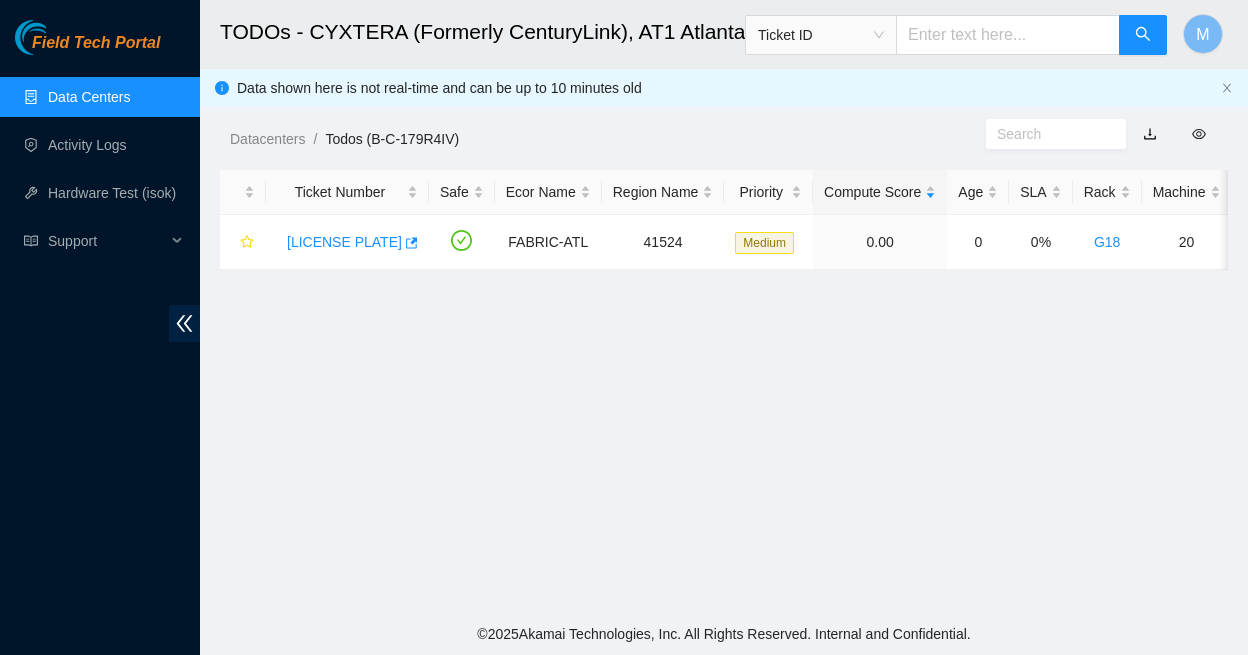 scroll, scrollTop: 0, scrollLeft: 0, axis: both 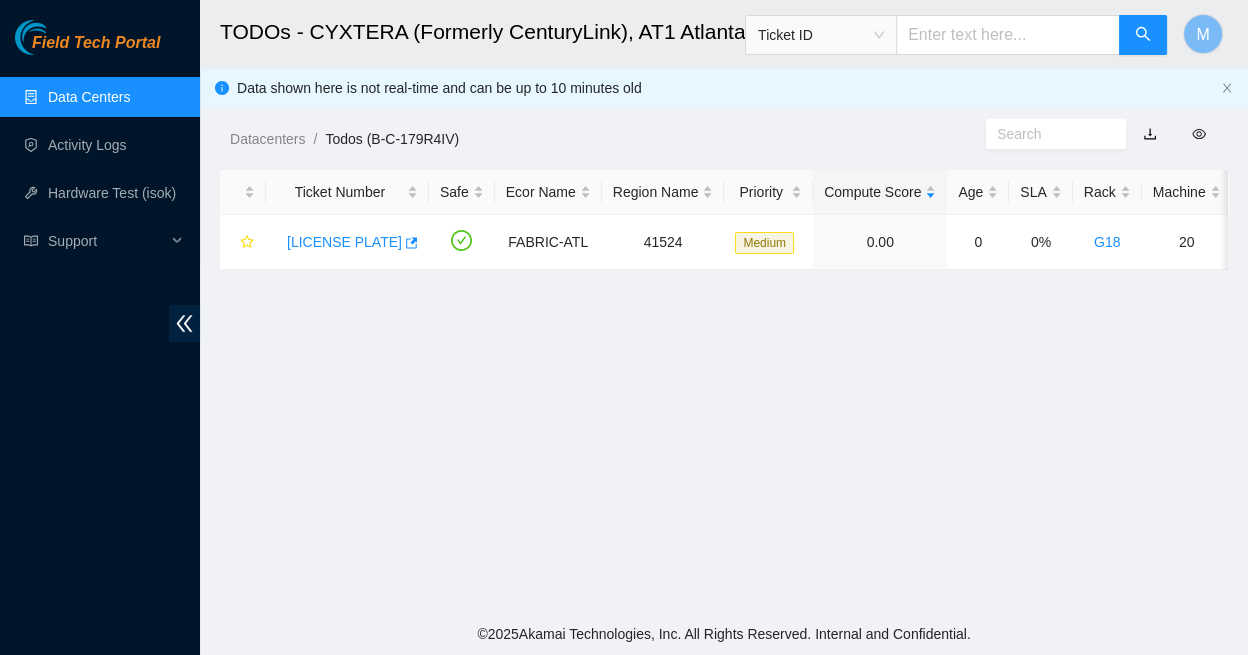click on "Field Tech Portal" at bounding box center [96, 43] 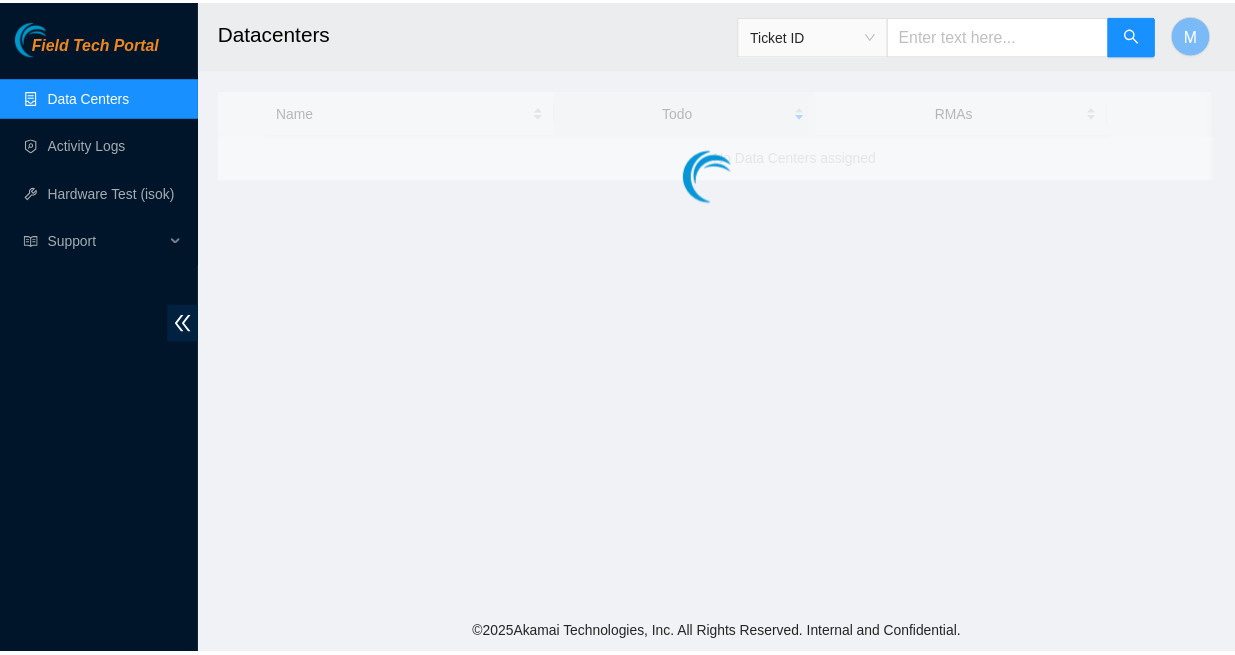 scroll, scrollTop: 0, scrollLeft: 0, axis: both 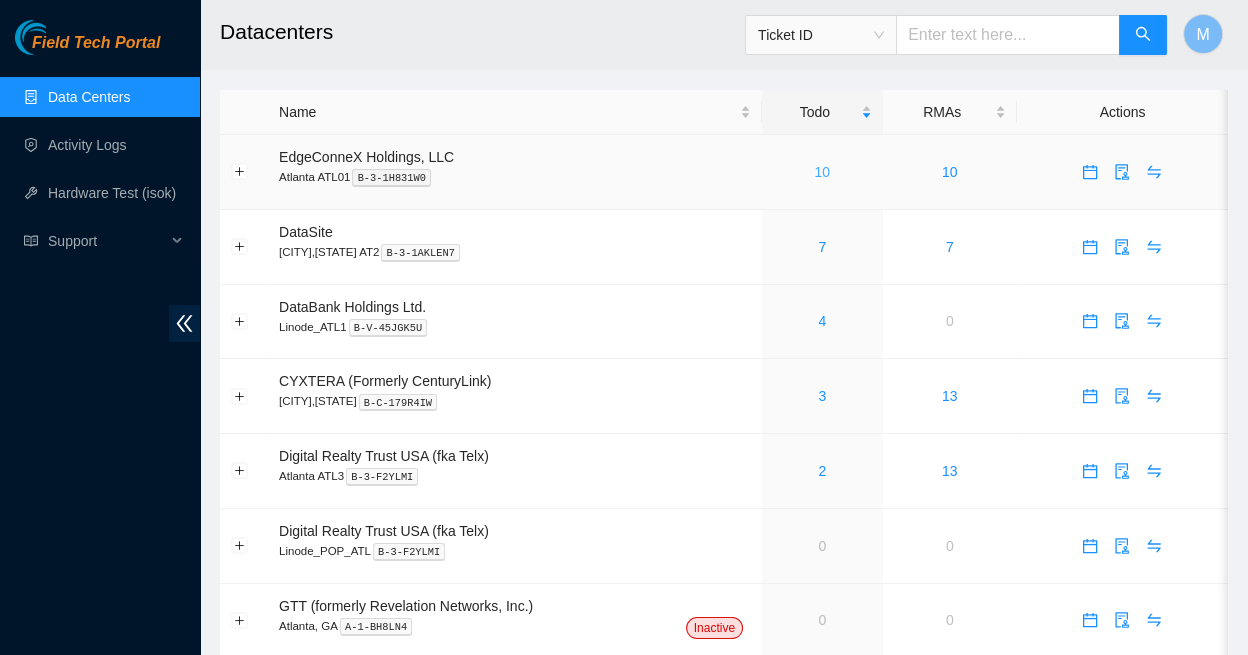 click on "10" at bounding box center (822, 172) 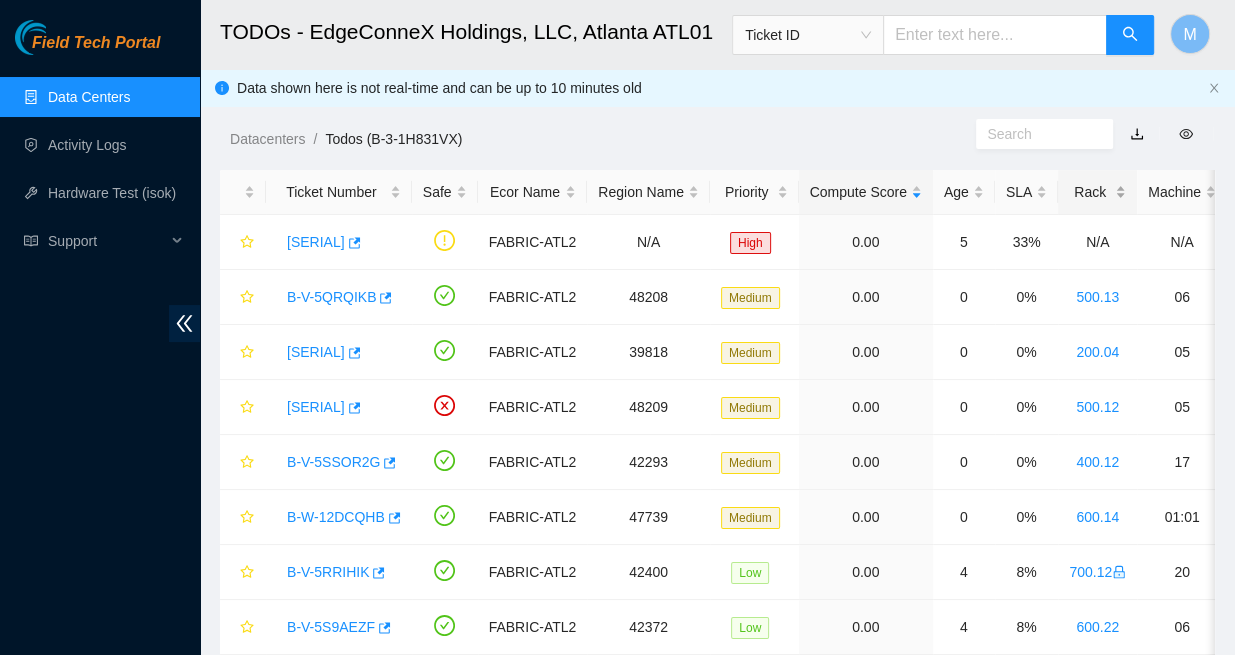 click on "Rack" at bounding box center [1097, 192] 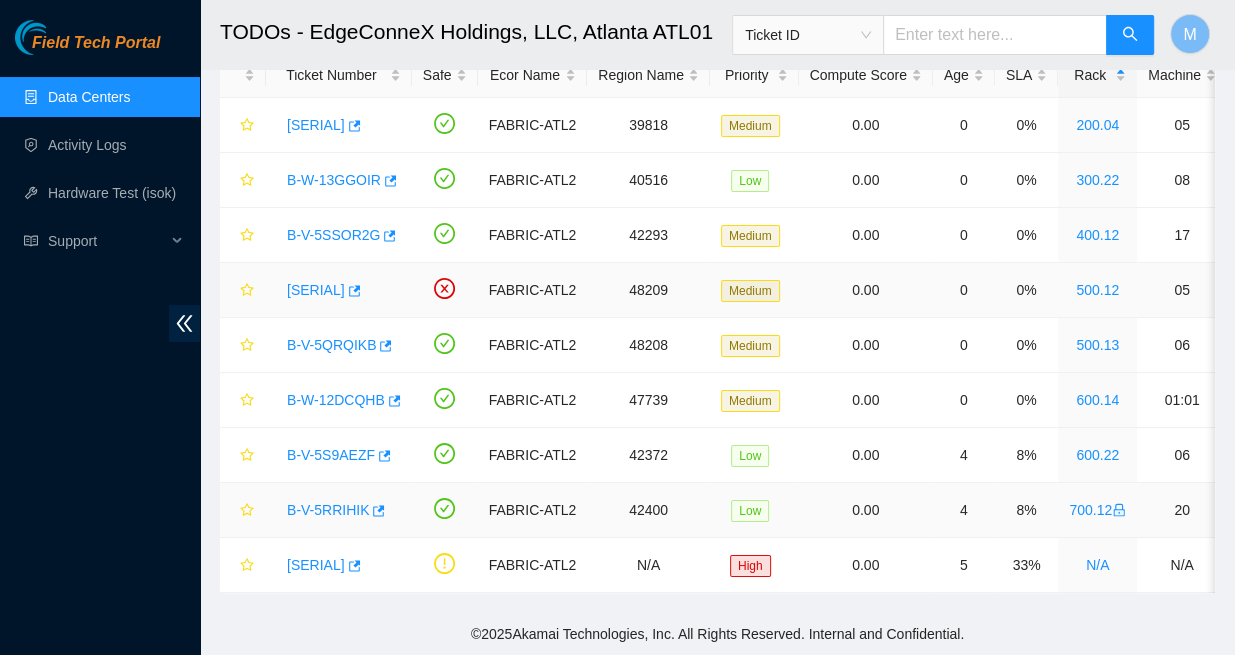scroll, scrollTop: 117, scrollLeft: 0, axis: vertical 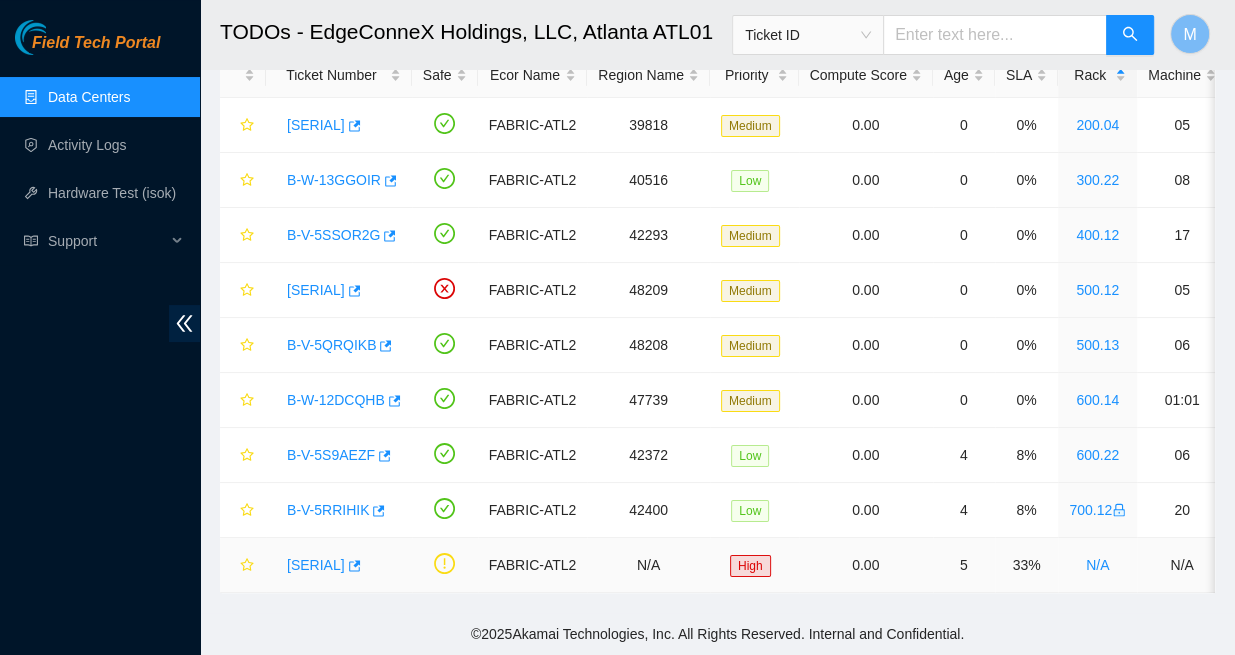 click on "B-V-5S3RZGX" at bounding box center (316, 565) 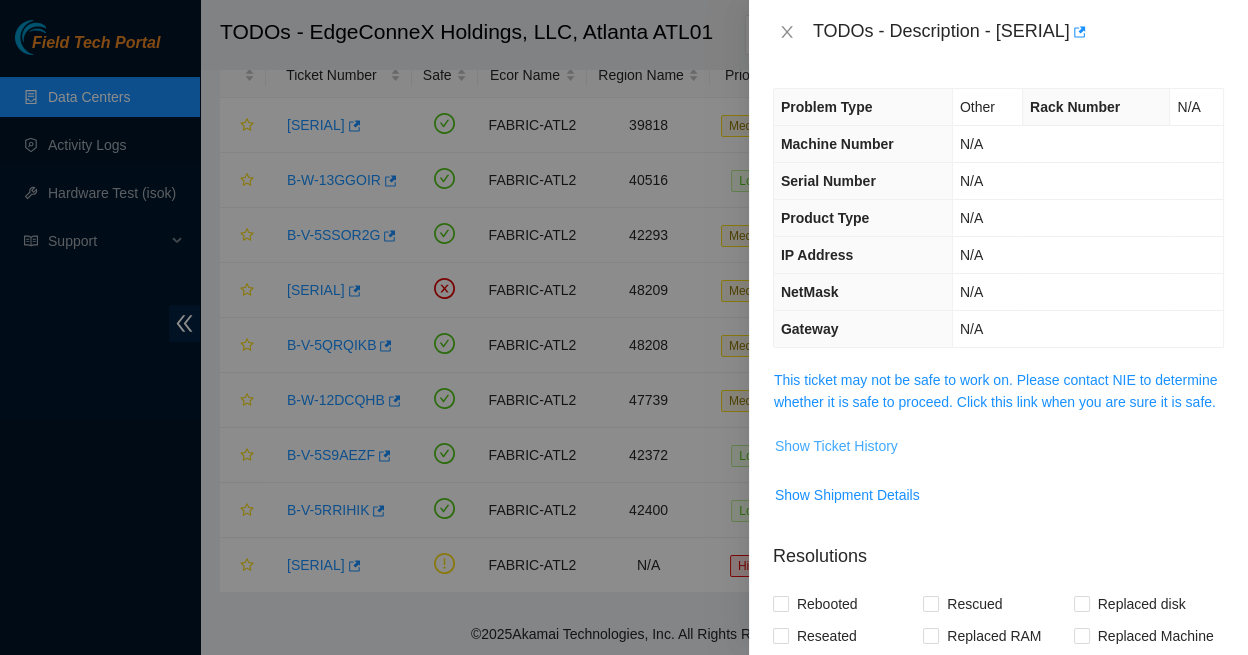 click on "Show Ticket History" at bounding box center [836, 446] 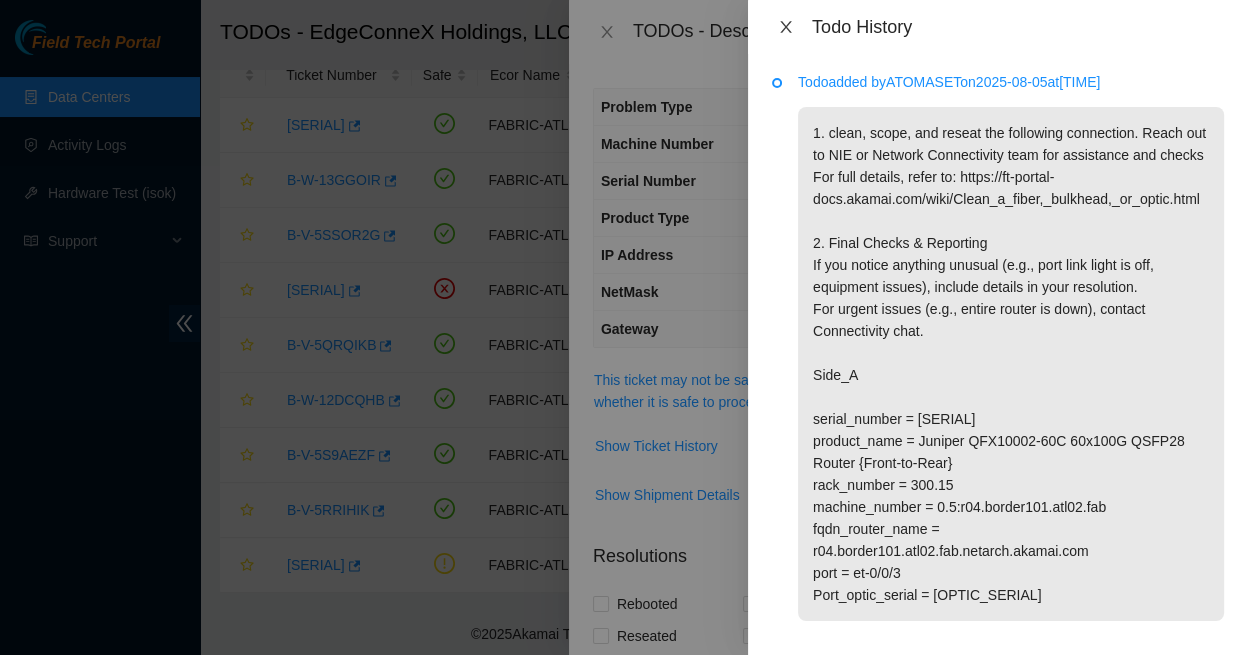 click 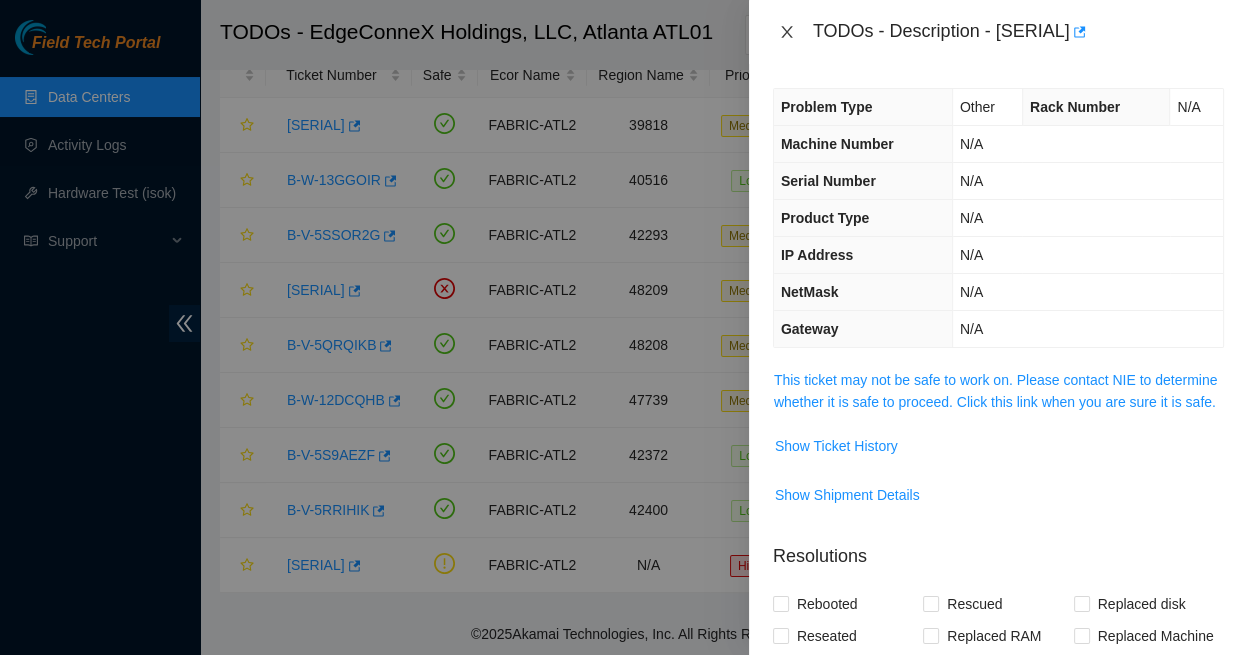 click 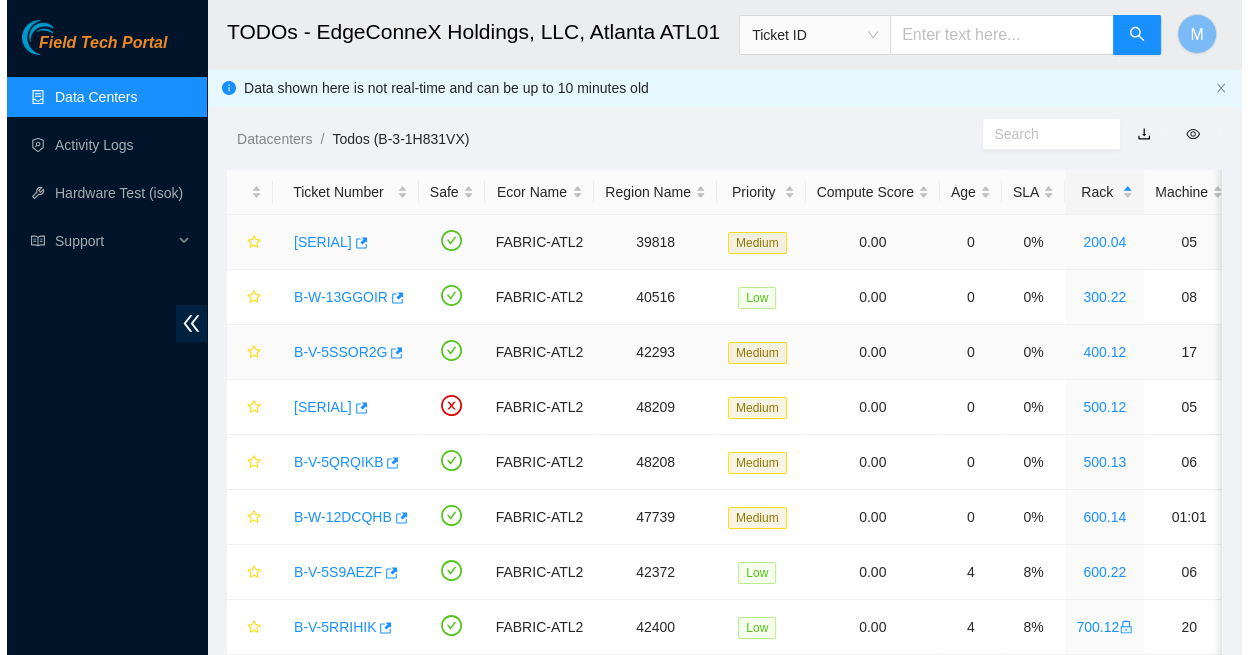 scroll, scrollTop: 0, scrollLeft: 0, axis: both 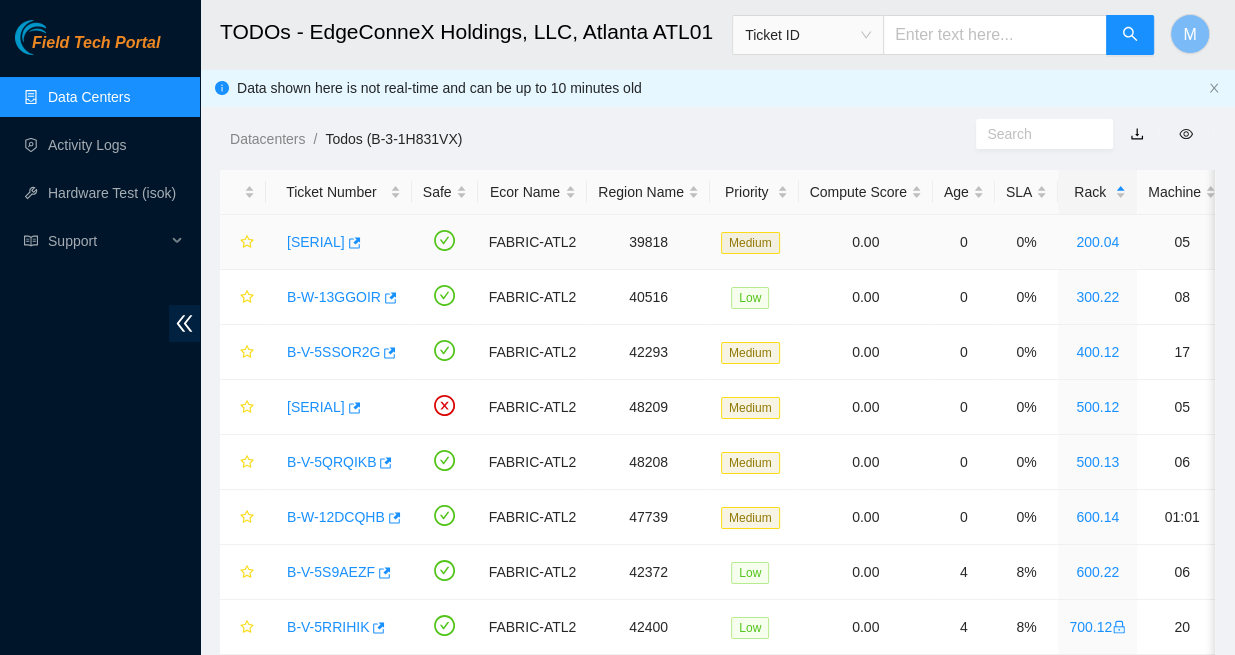 click on "B-V-5RQLYPN" at bounding box center [316, 242] 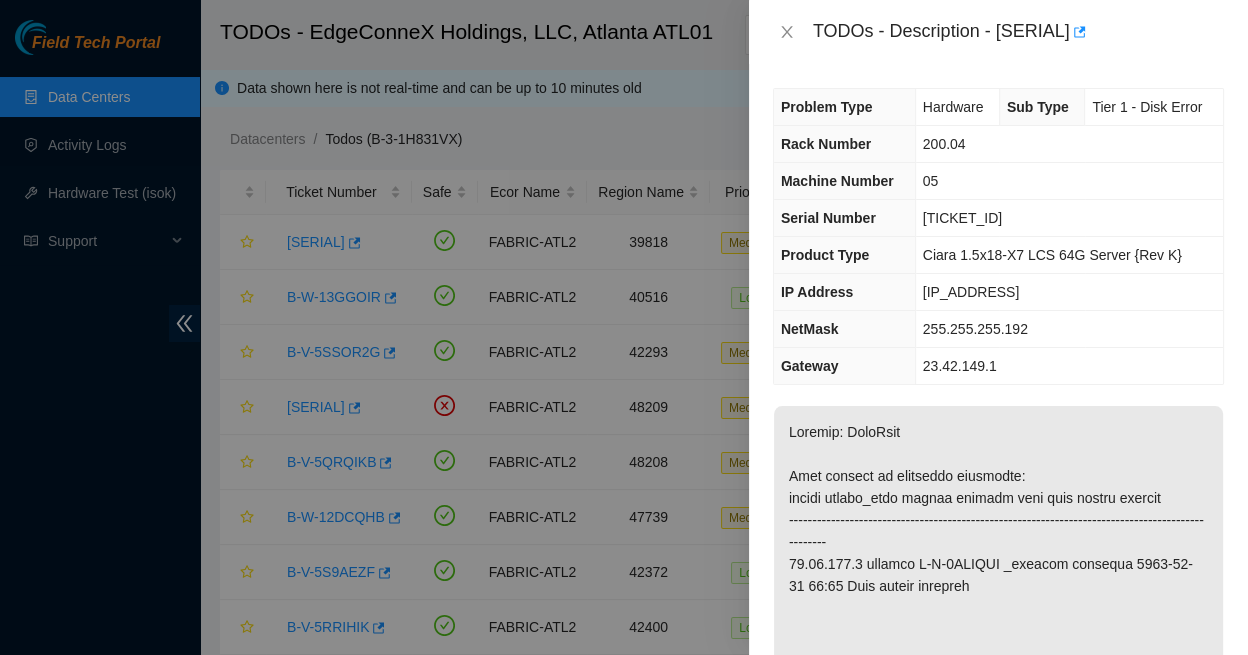 scroll, scrollTop: 0, scrollLeft: 0, axis: both 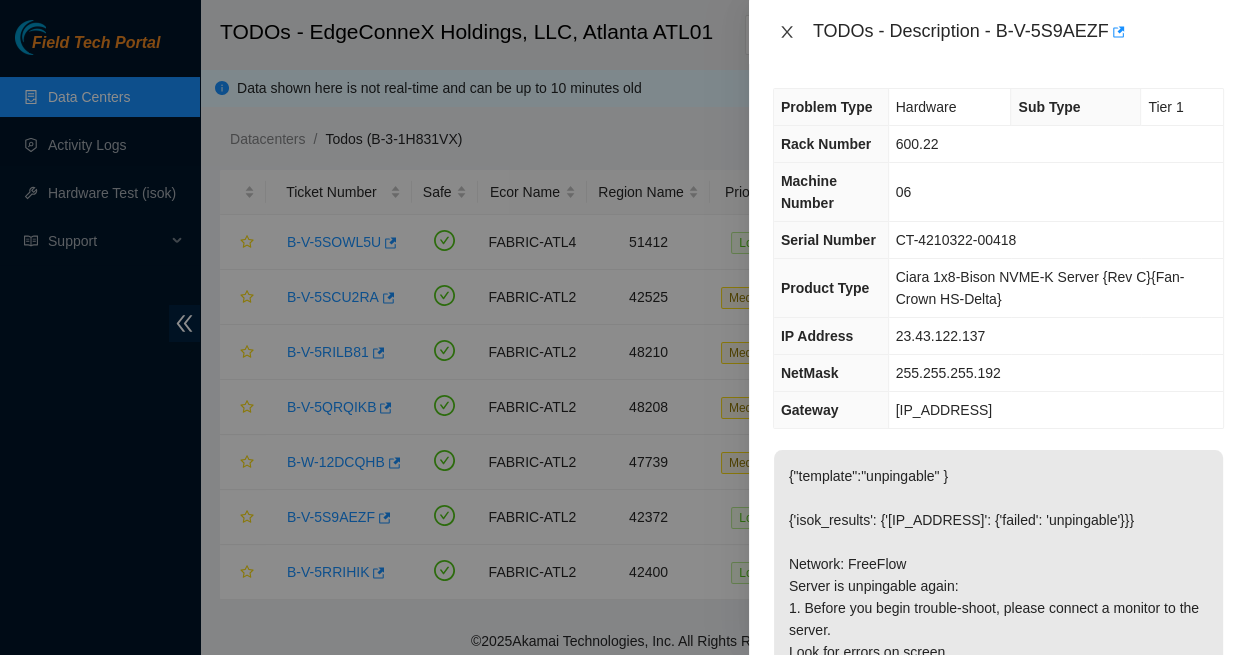 click 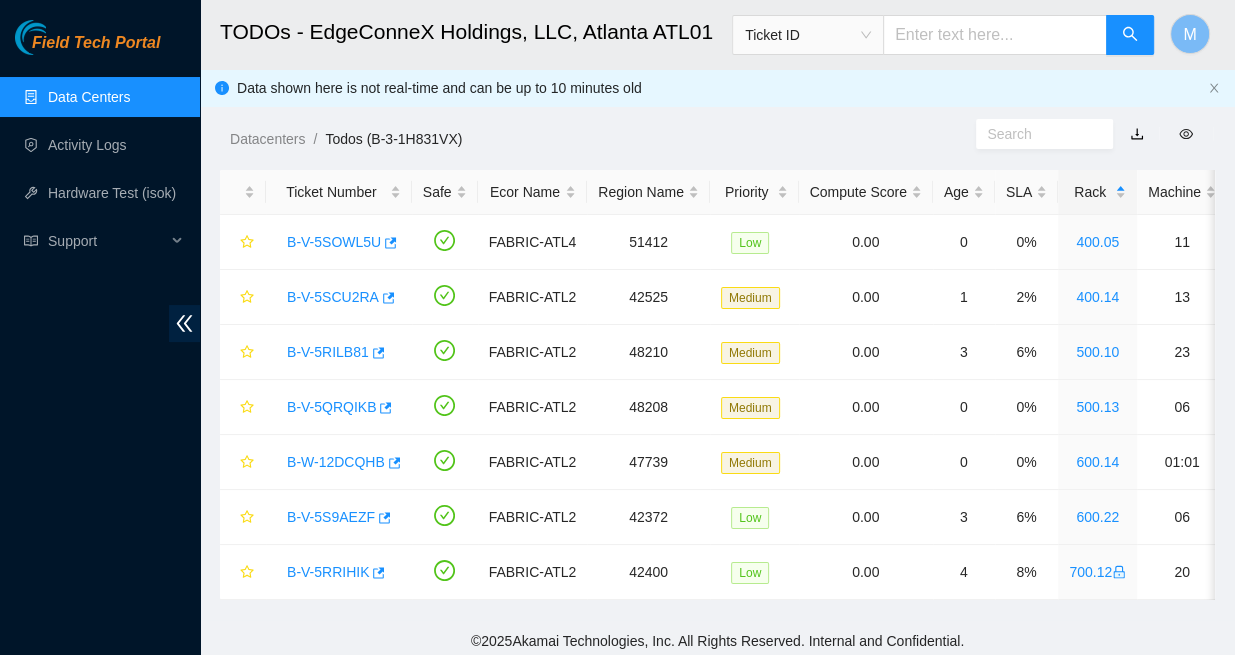 click on "Data Centers" at bounding box center (89, 97) 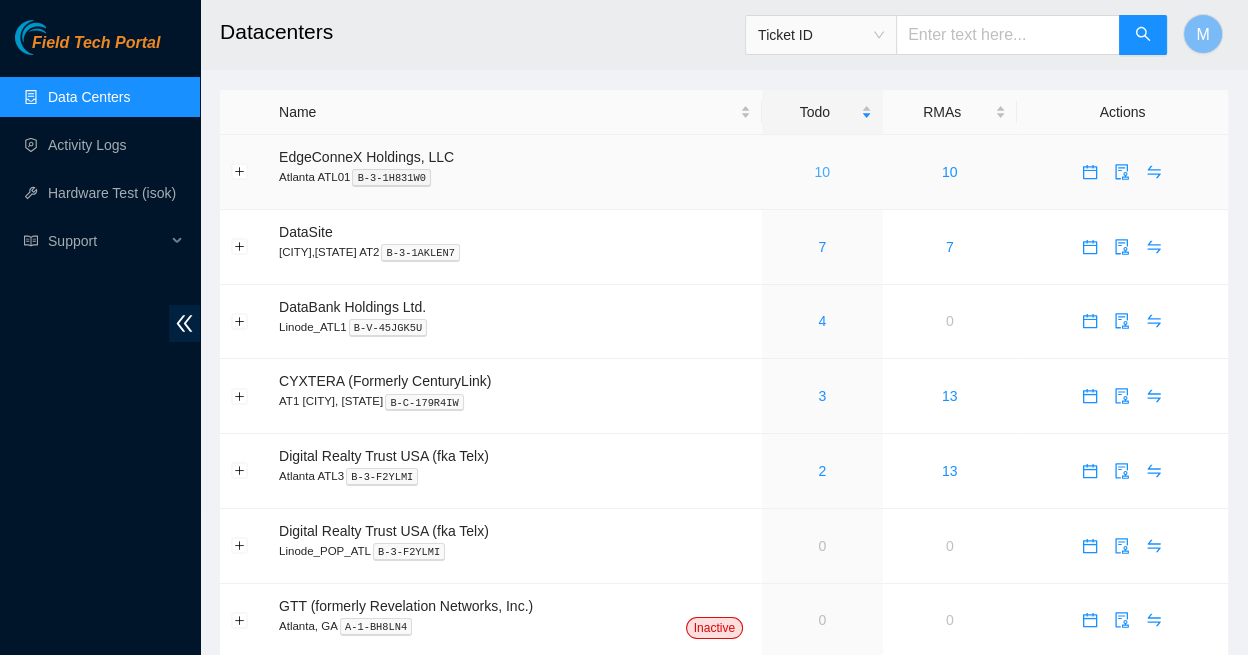 click on "10" at bounding box center (822, 172) 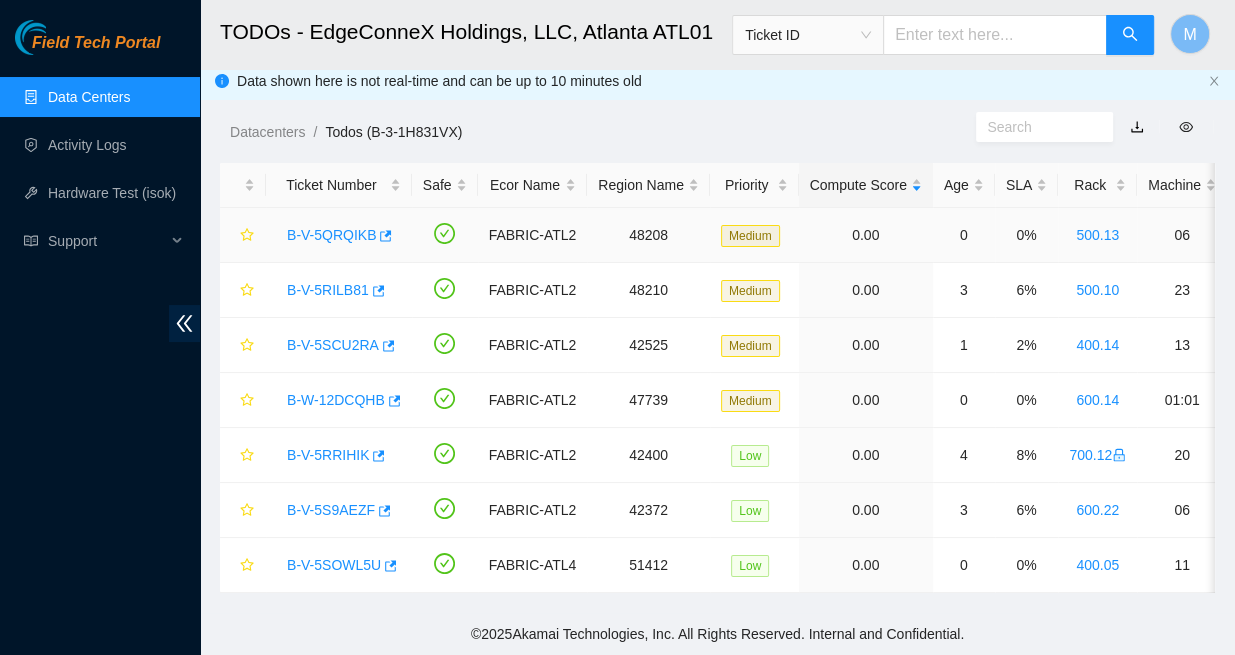 scroll, scrollTop: 7, scrollLeft: 0, axis: vertical 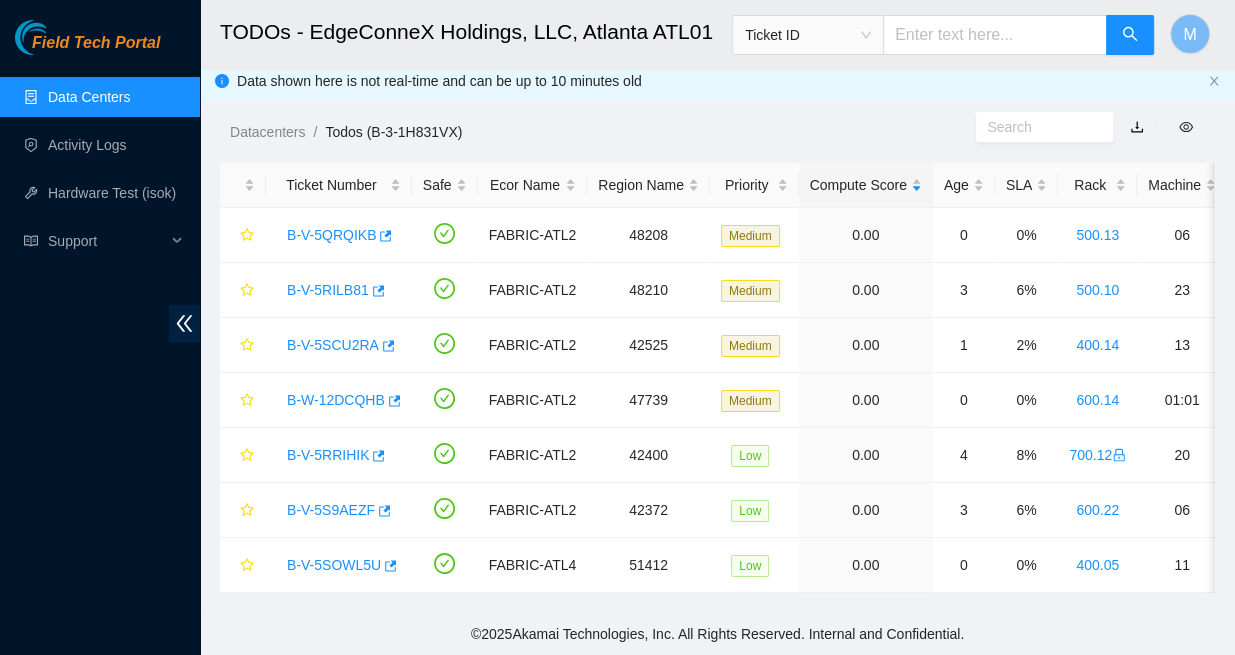 click on "Field Tech Portal" at bounding box center [96, 43] 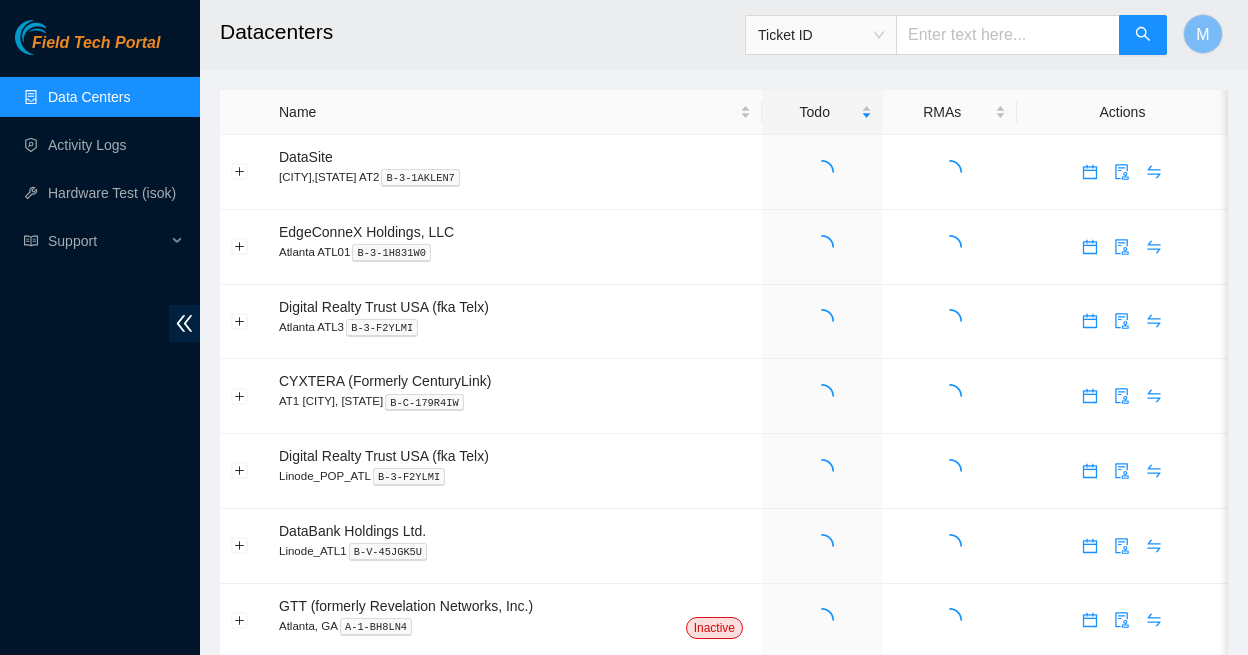 scroll, scrollTop: 0, scrollLeft: 0, axis: both 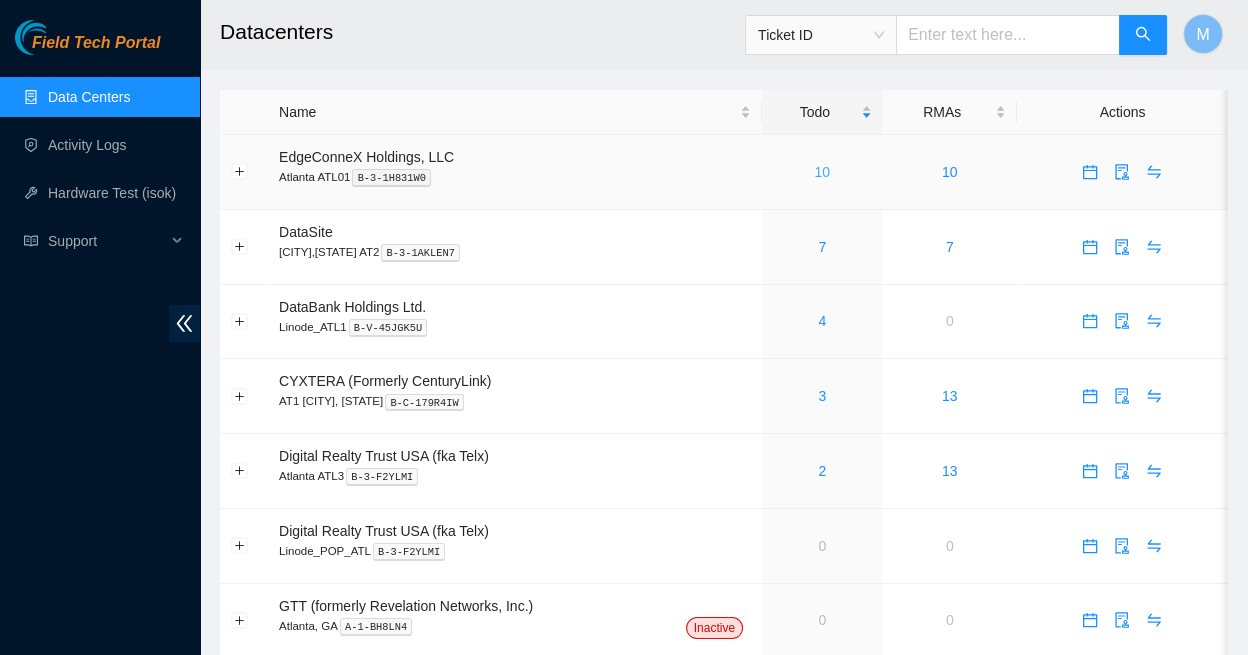 click on "10" at bounding box center [822, 172] 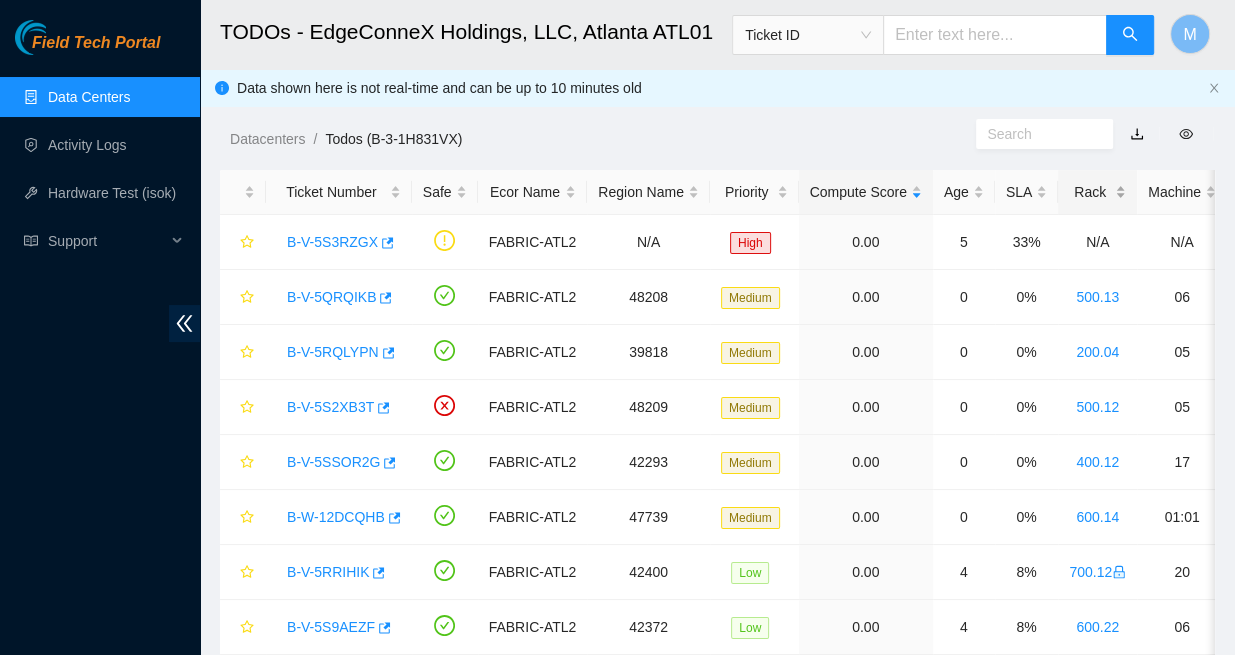 click on "Rack" at bounding box center (1097, 192) 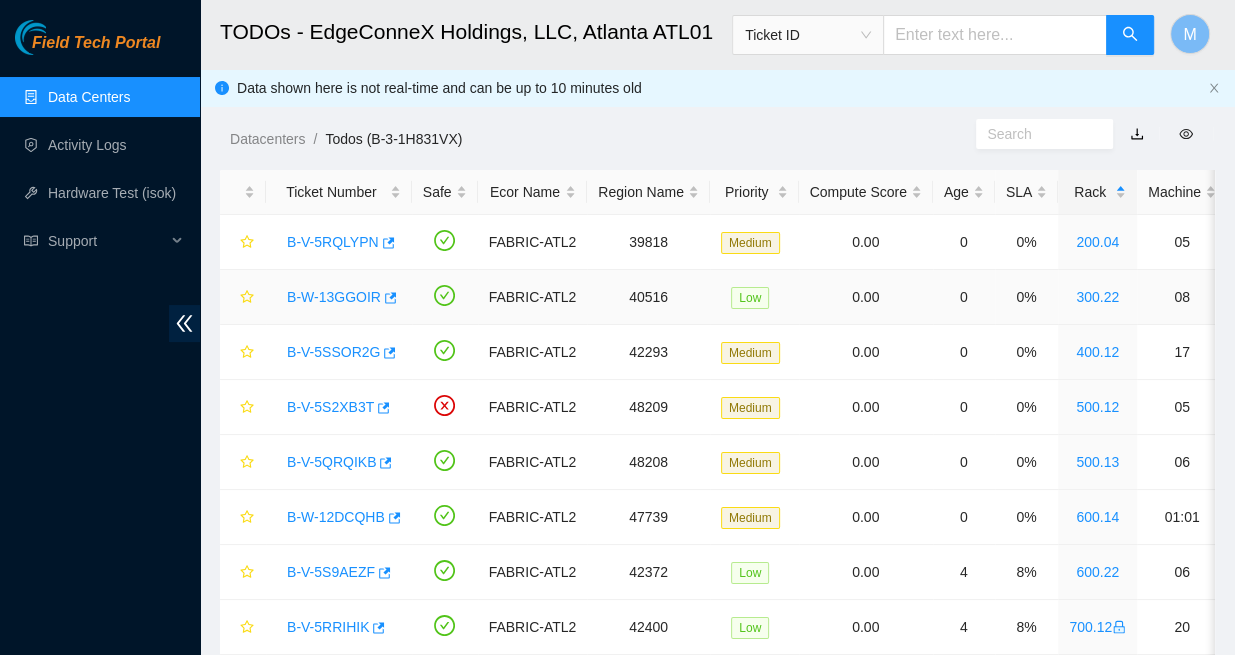 click on "B-W-13GGOIR" at bounding box center [334, 297] 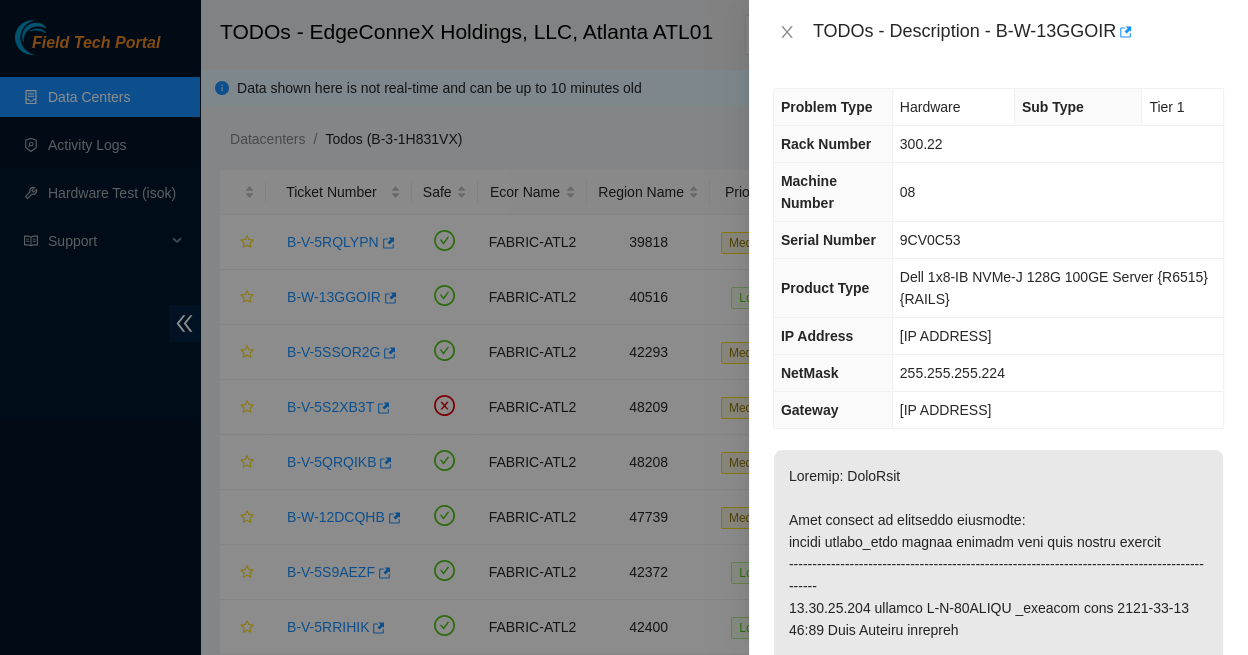scroll, scrollTop: 0, scrollLeft: 0, axis: both 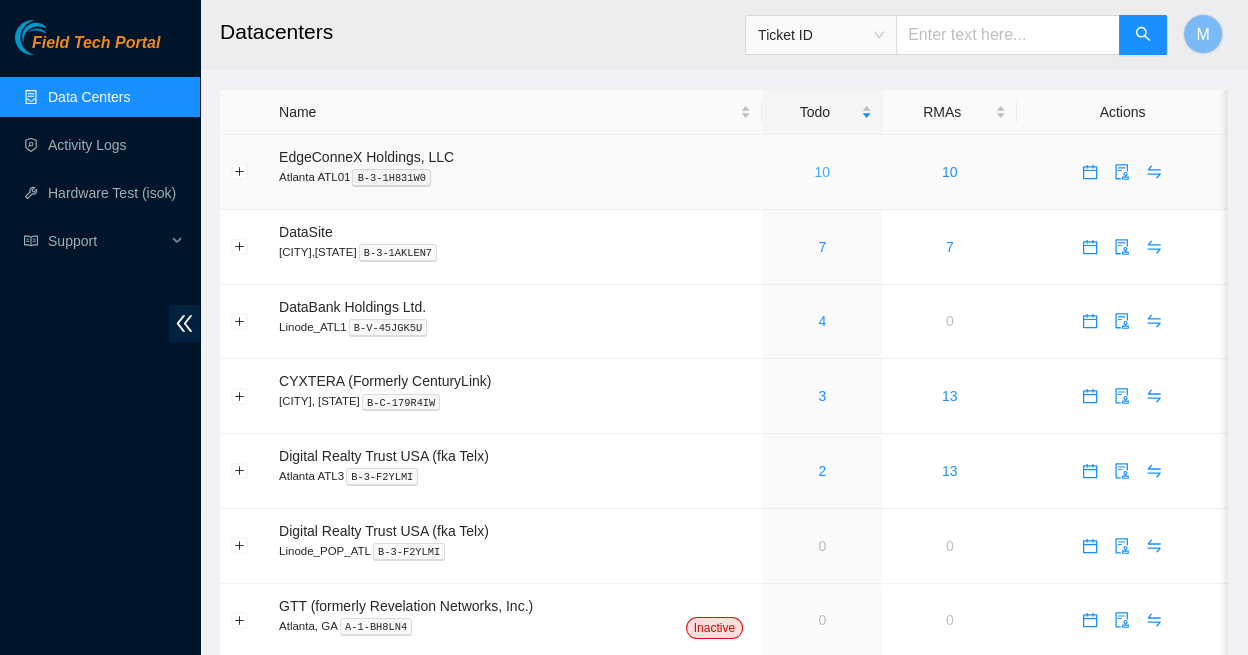 click on "10" at bounding box center (822, 172) 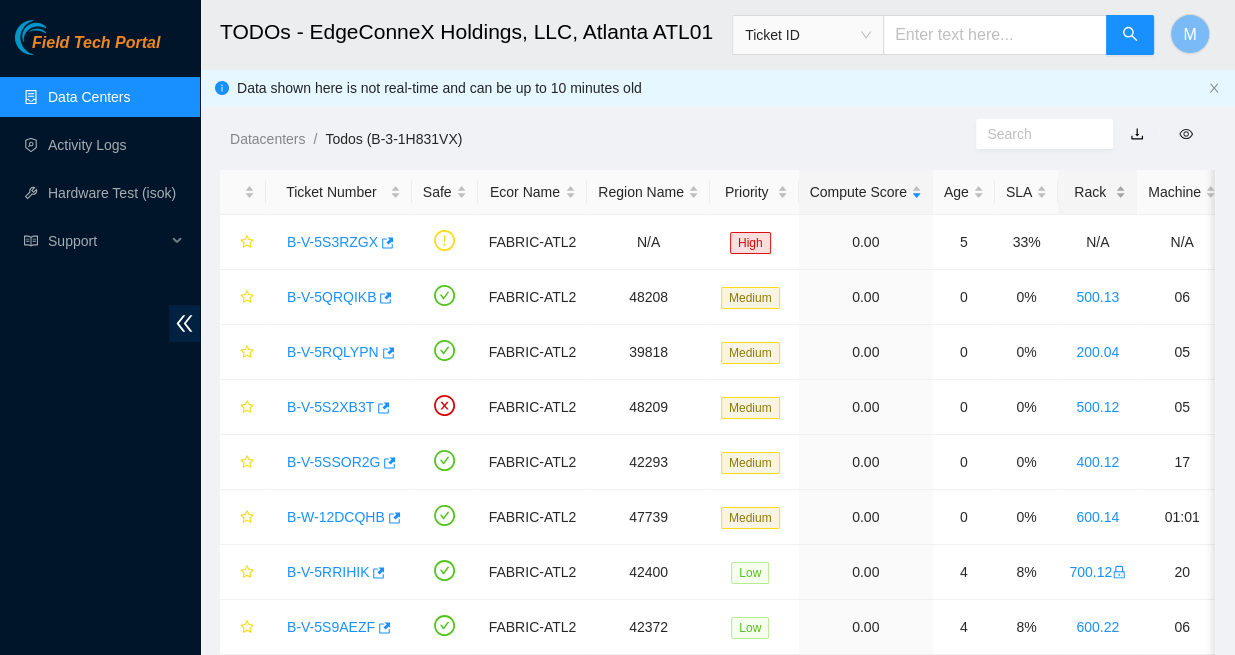 click on "Rack" at bounding box center [1097, 192] 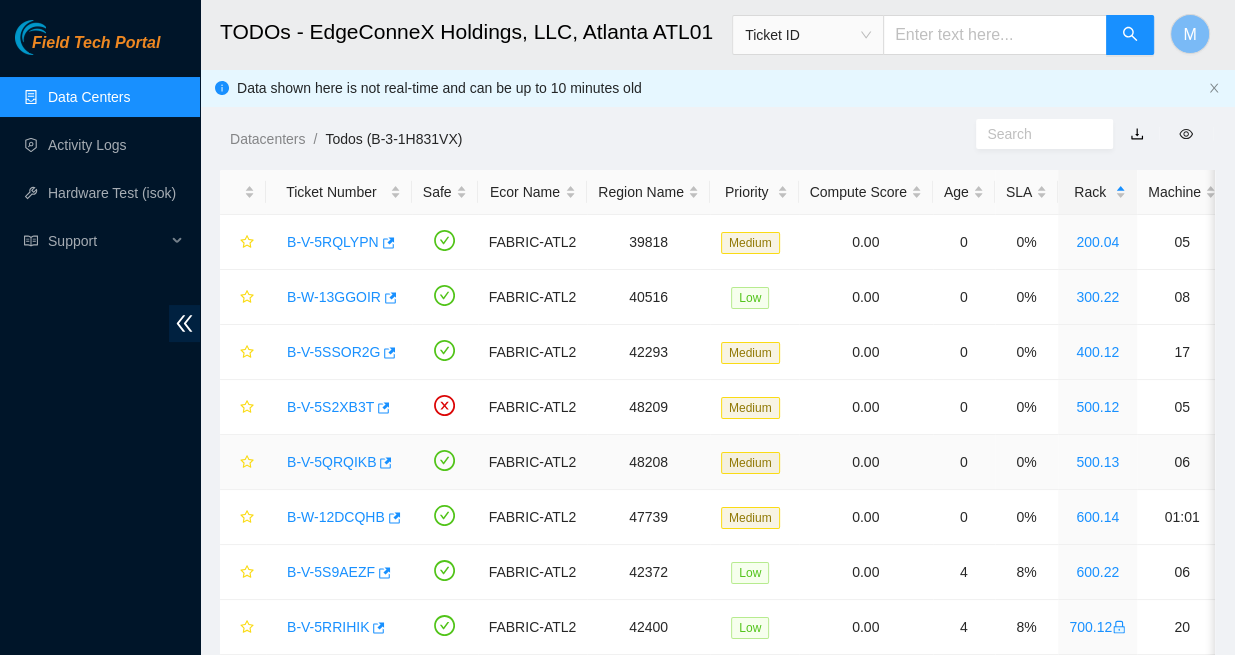 click on "B-V-5QRQIKB" at bounding box center [331, 462] 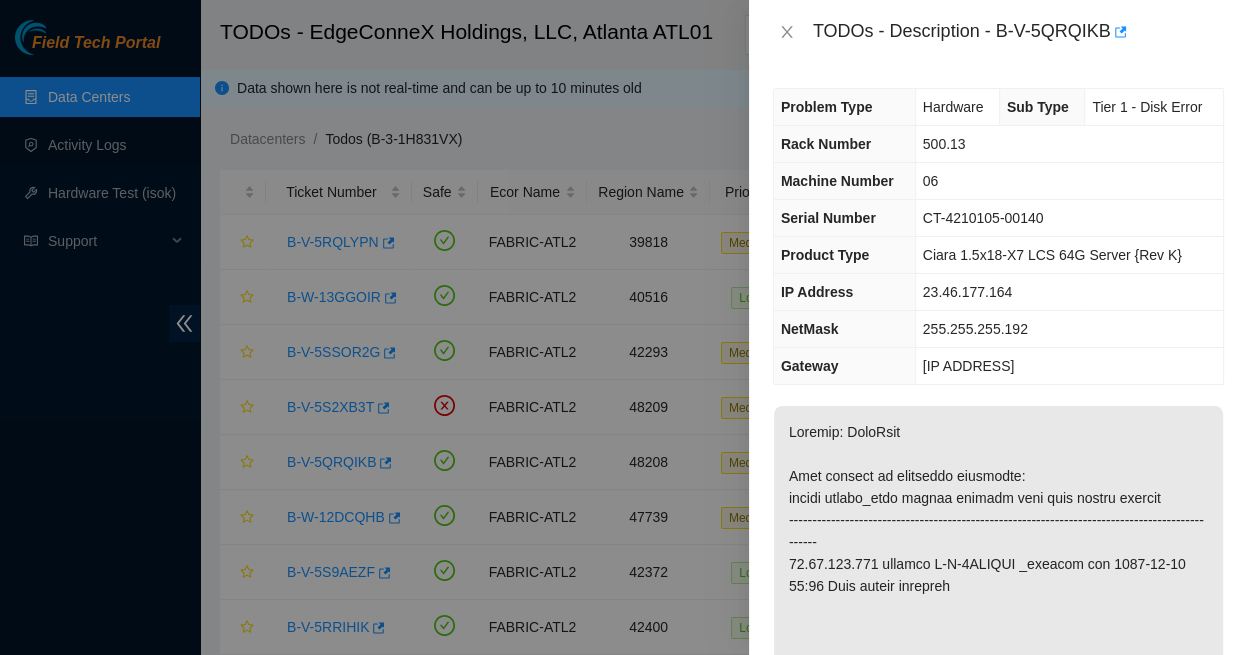 scroll, scrollTop: 0, scrollLeft: 0, axis: both 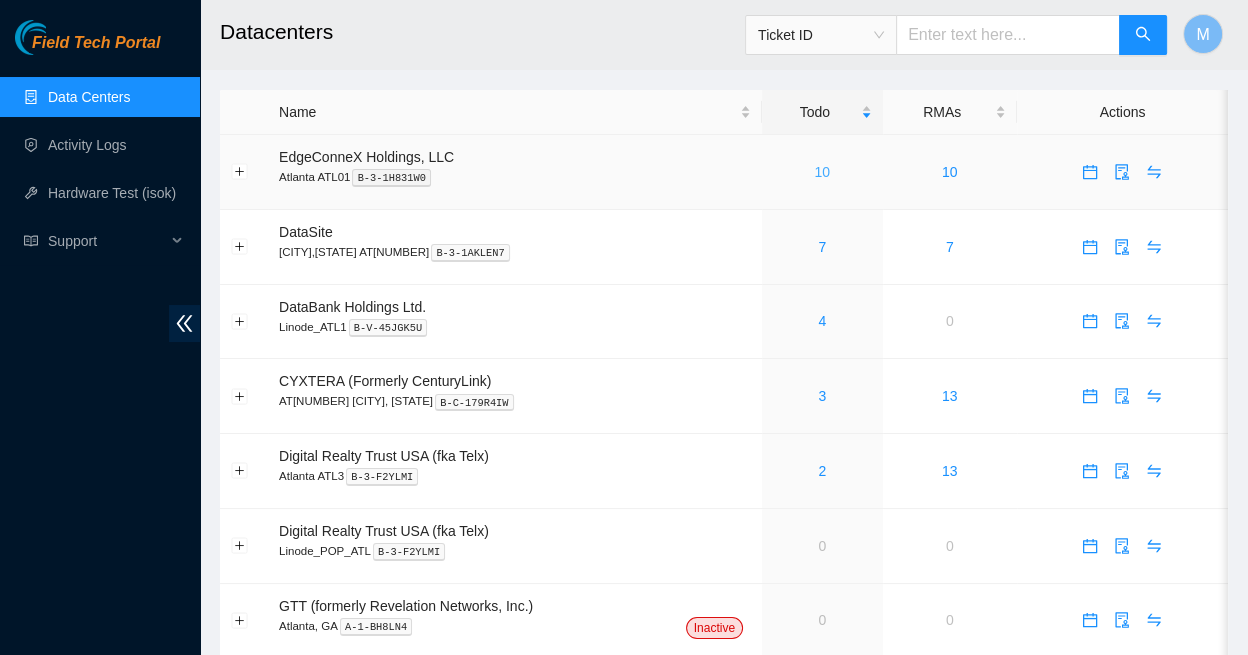 click on "10" at bounding box center (822, 172) 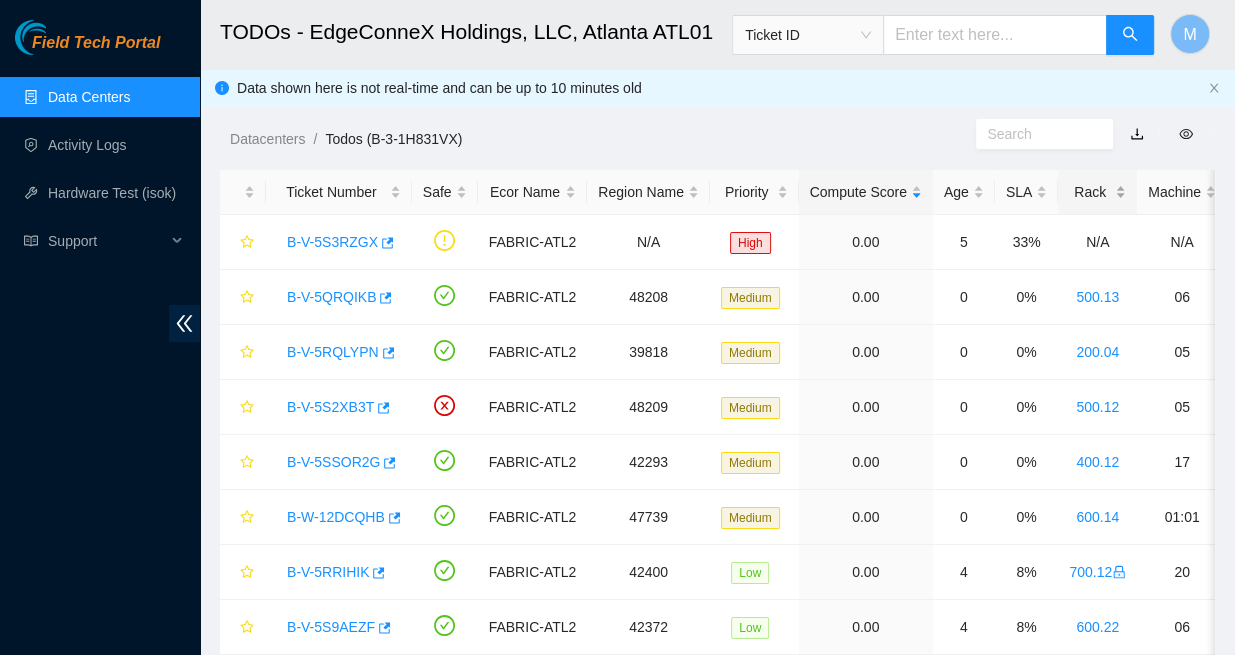 click on "Rack" at bounding box center [1097, 192] 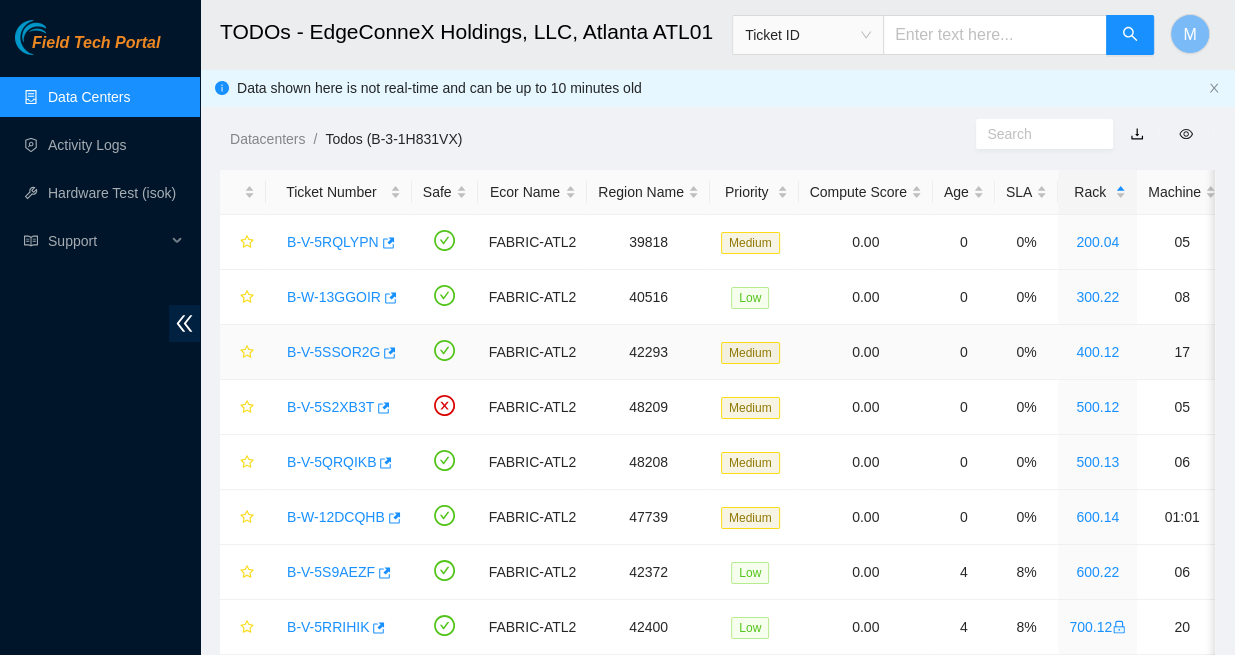 click on "B-V-5SSOR2G" at bounding box center (333, 352) 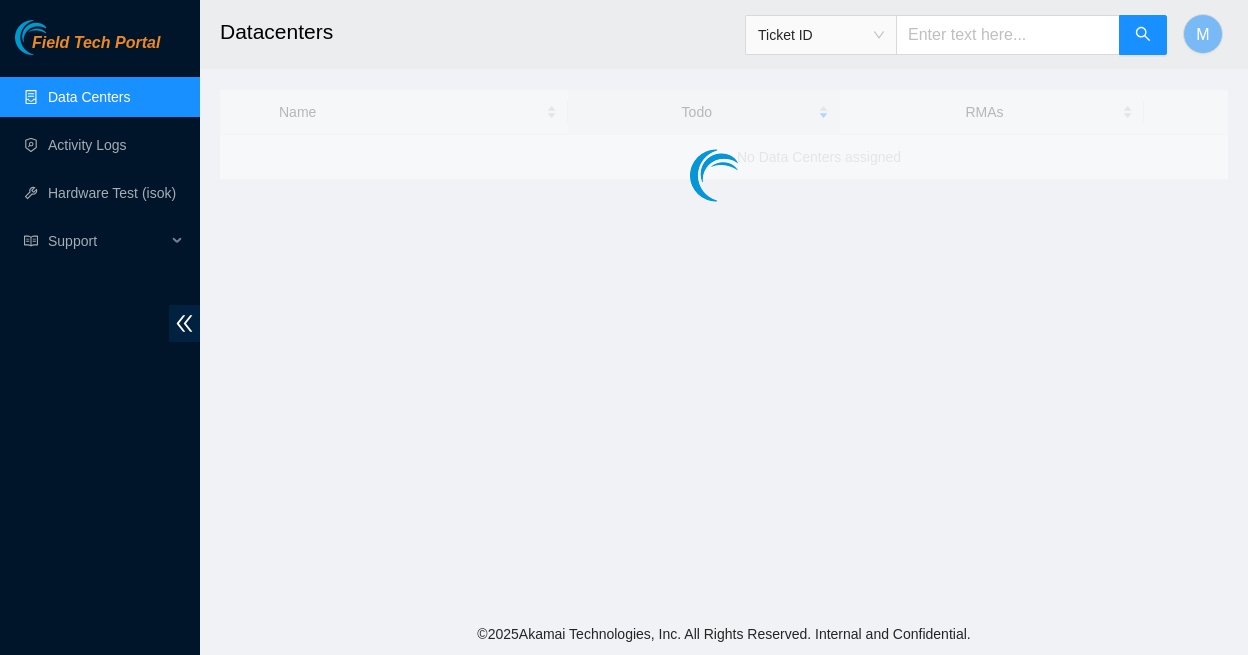 scroll, scrollTop: 0, scrollLeft: 0, axis: both 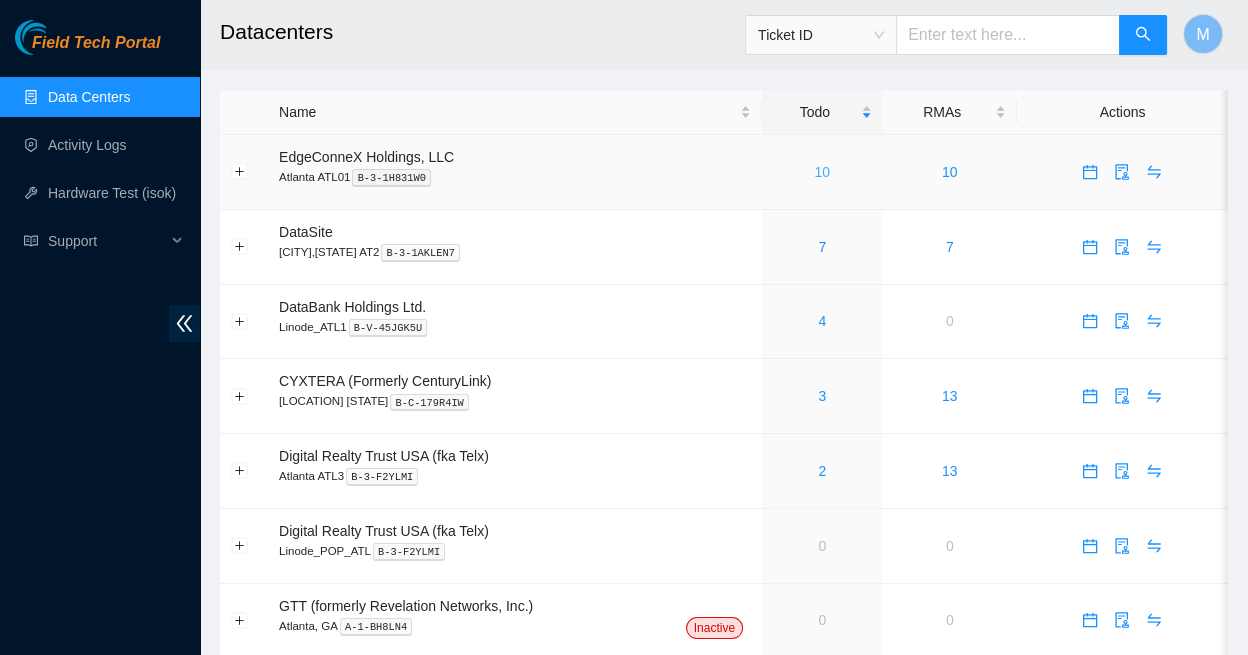 click on "10" at bounding box center (822, 172) 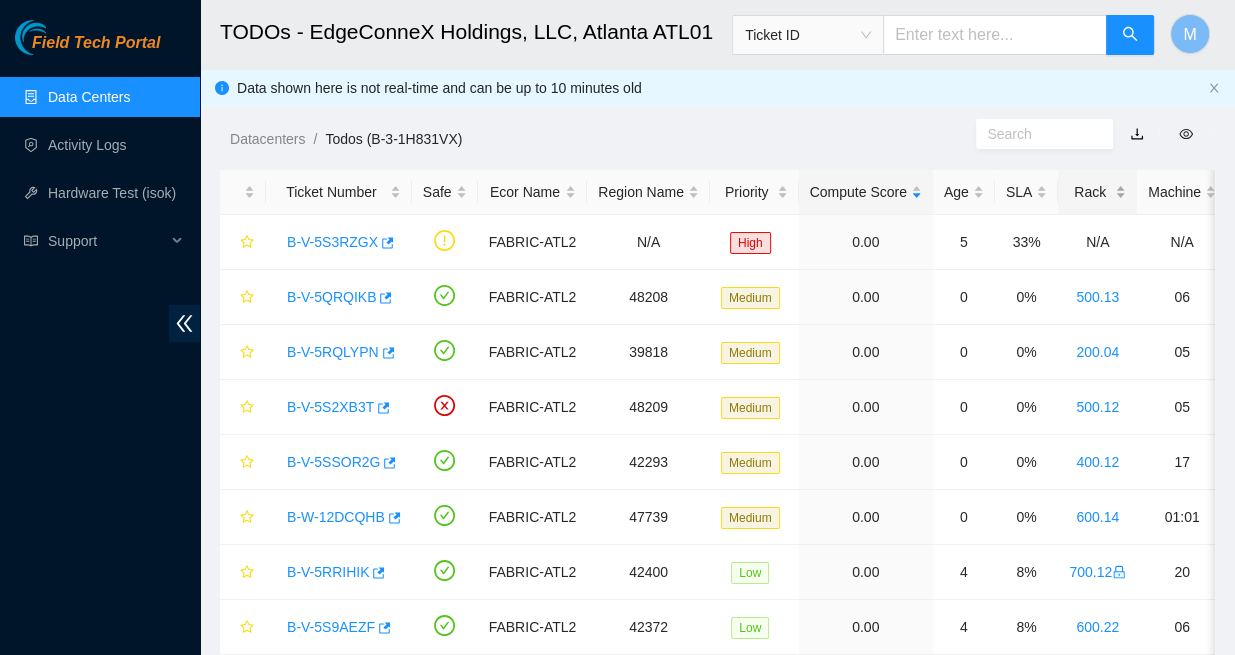 click on "Rack" at bounding box center (1097, 192) 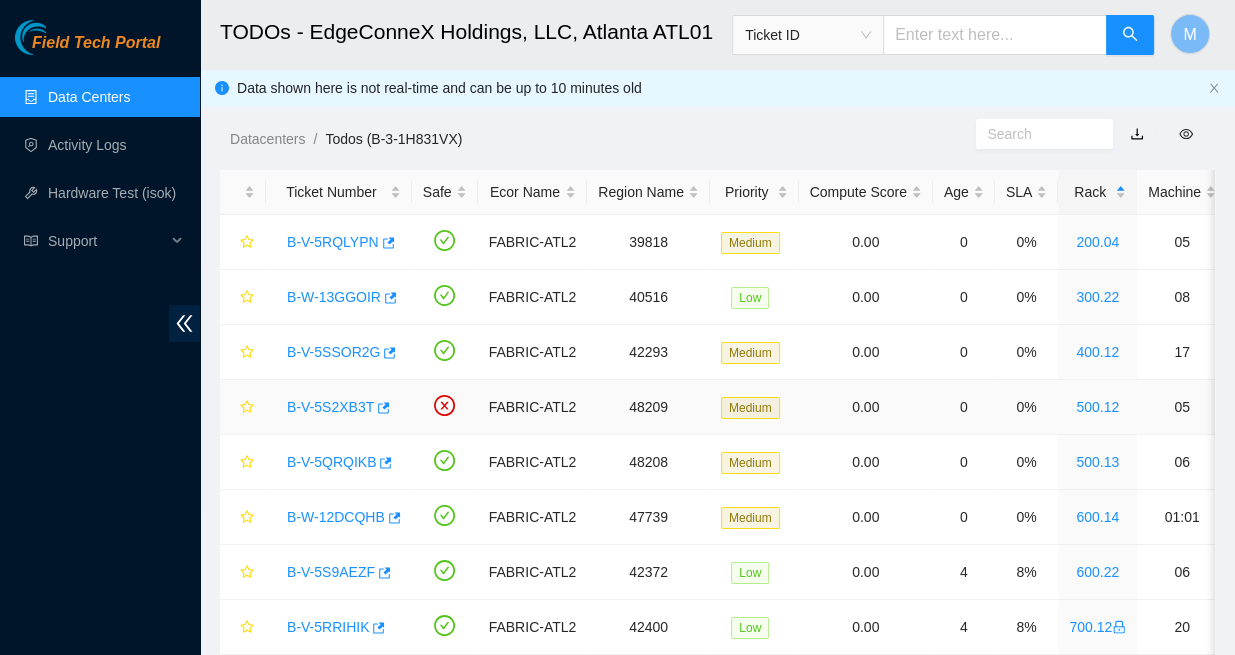 click on "B-V-5S2XB3T" at bounding box center [330, 407] 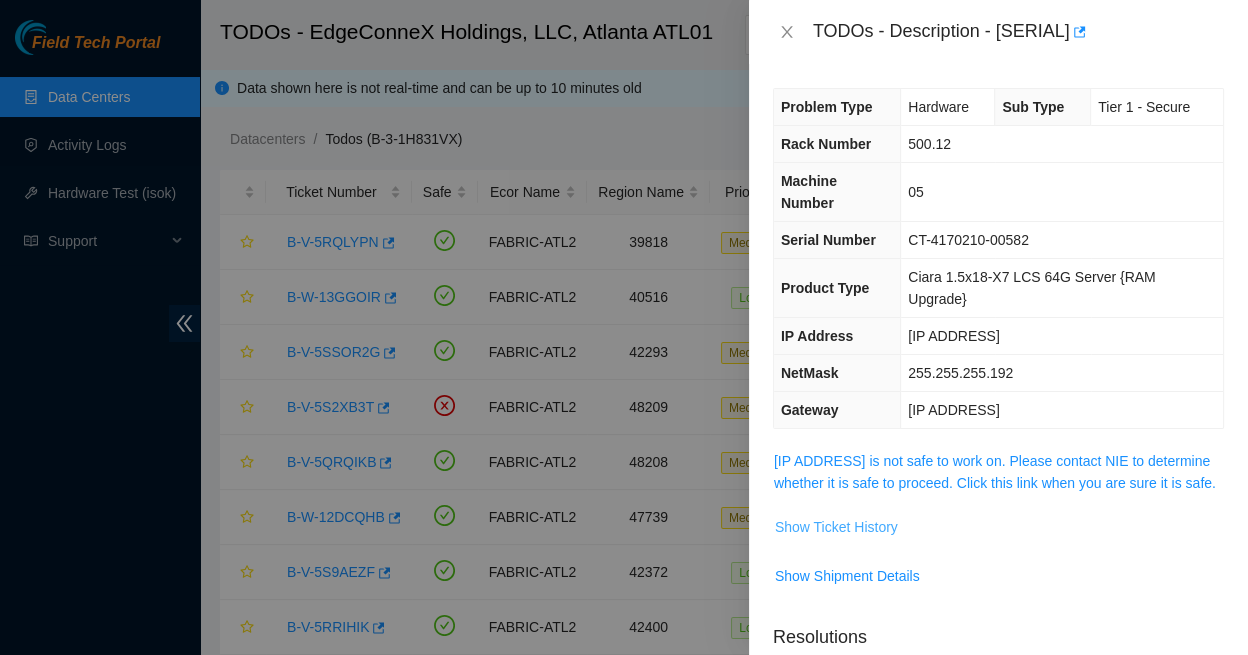 click on "Show Ticket History" at bounding box center [836, 527] 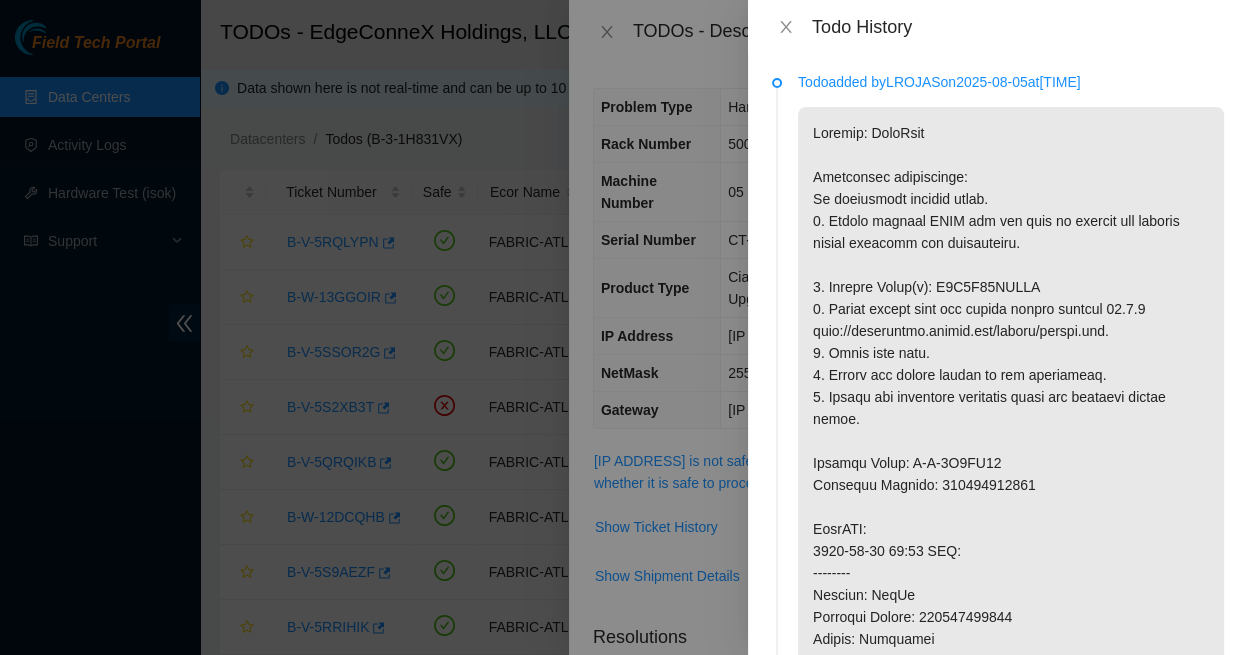 scroll, scrollTop: 0, scrollLeft: 0, axis: both 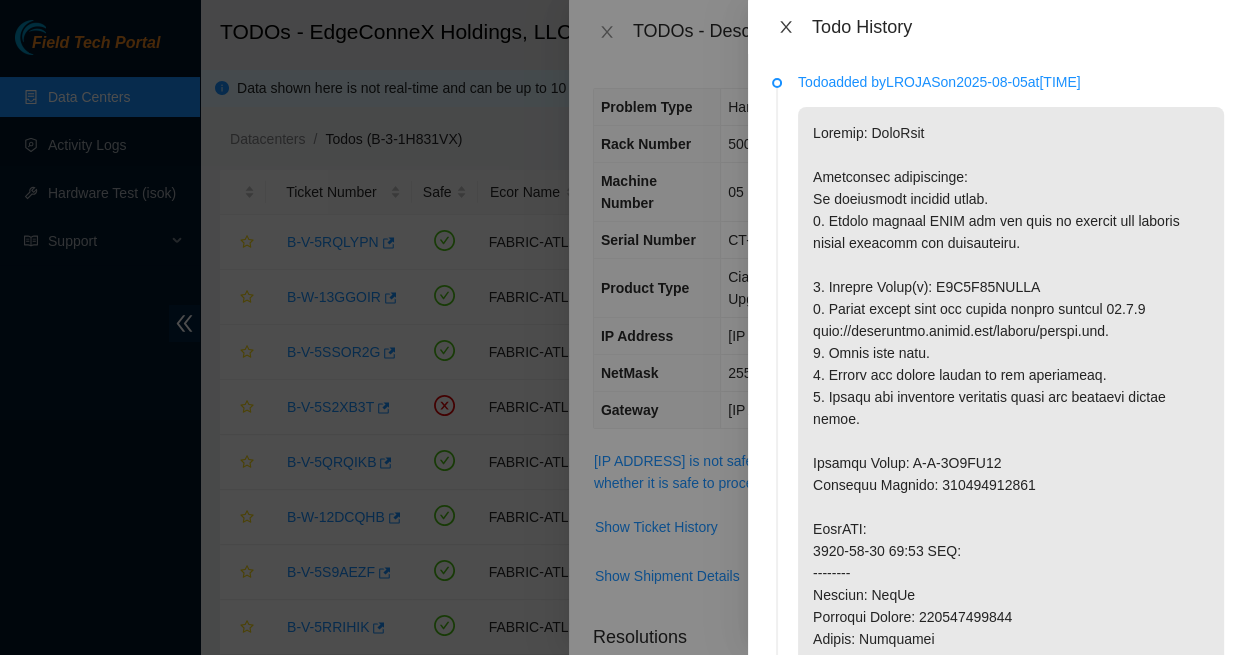 click 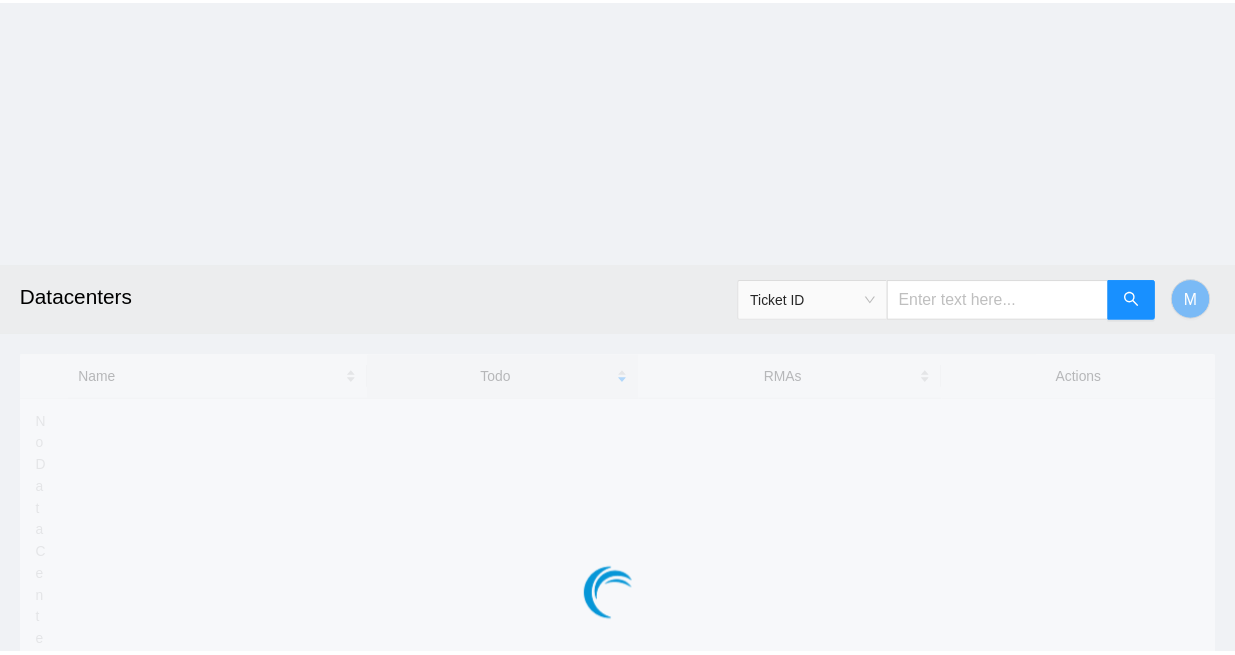 scroll, scrollTop: 0, scrollLeft: 0, axis: both 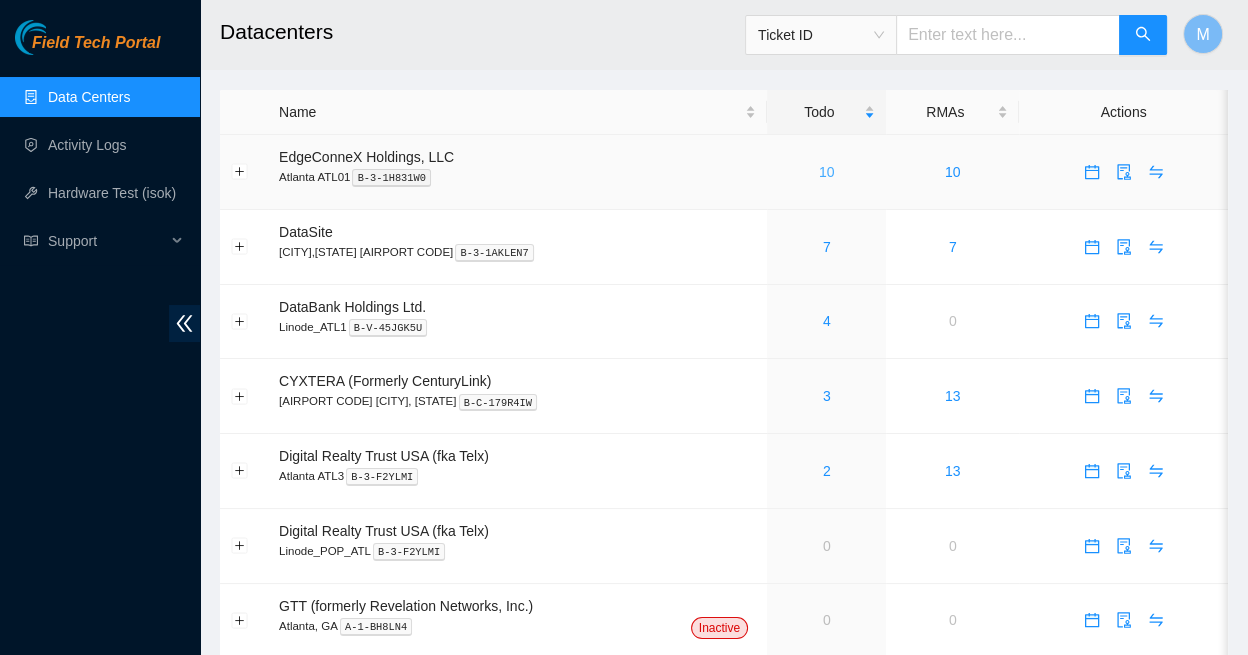 click on "10" at bounding box center [827, 172] 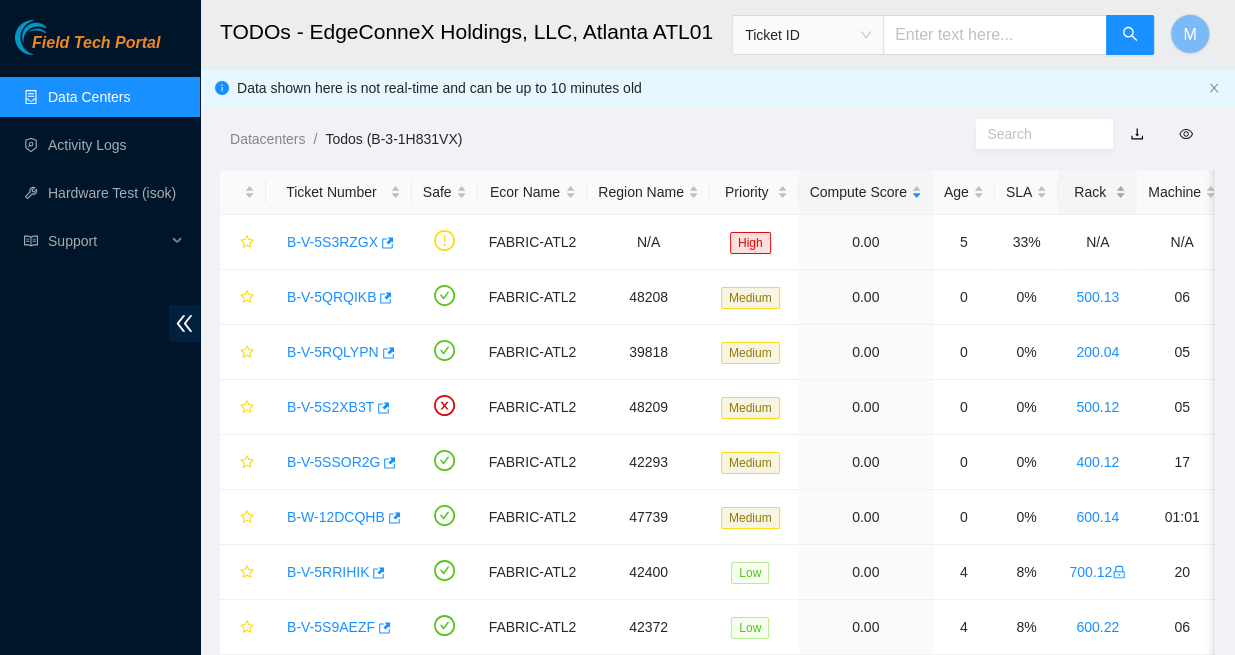 click on "Rack" at bounding box center [1097, 192] 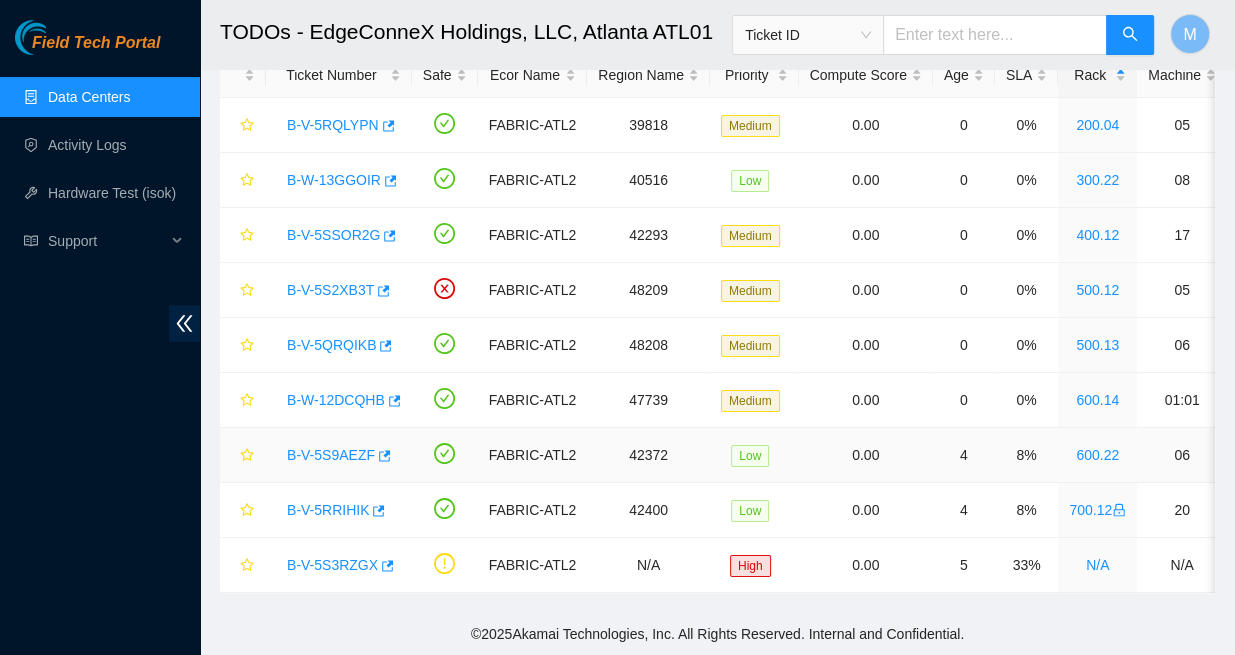 scroll, scrollTop: 117, scrollLeft: 0, axis: vertical 